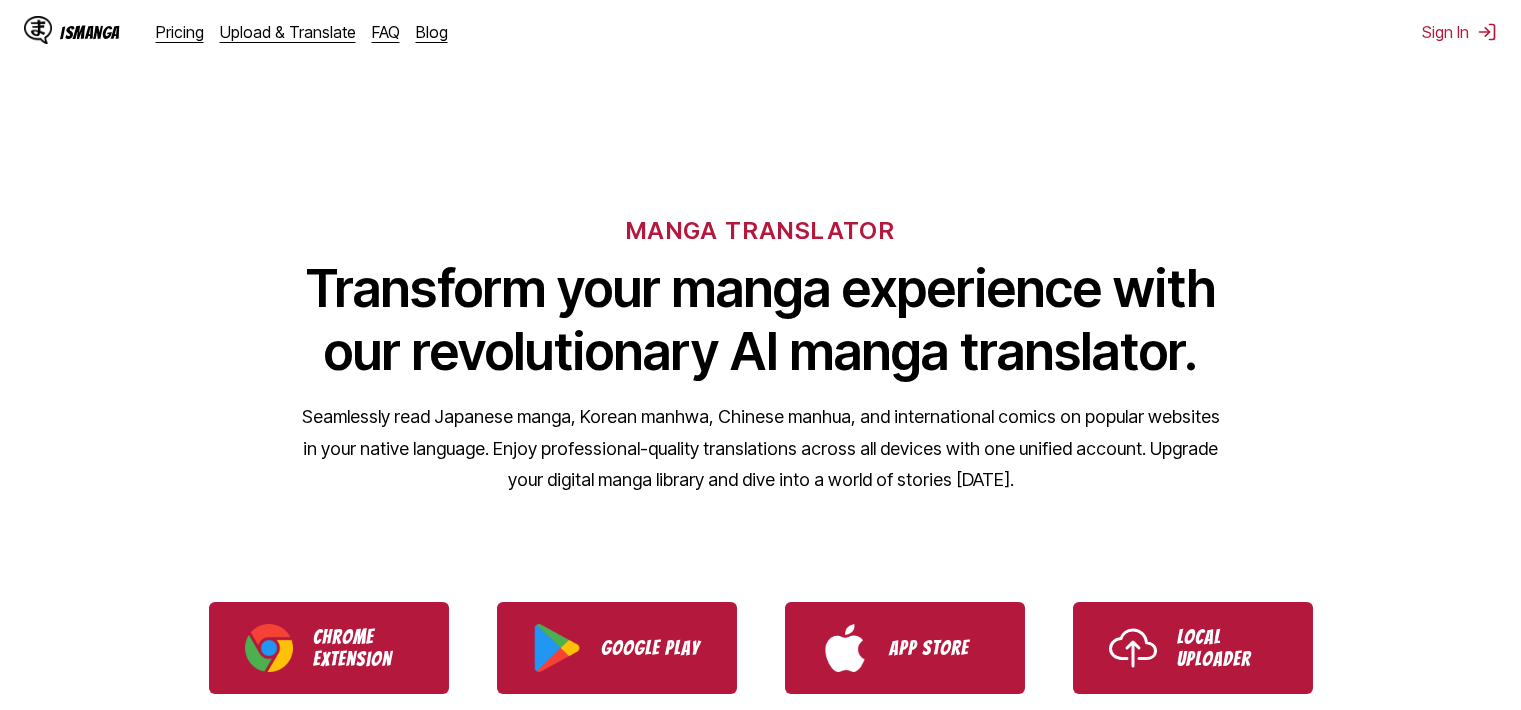 scroll, scrollTop: 0, scrollLeft: 0, axis: both 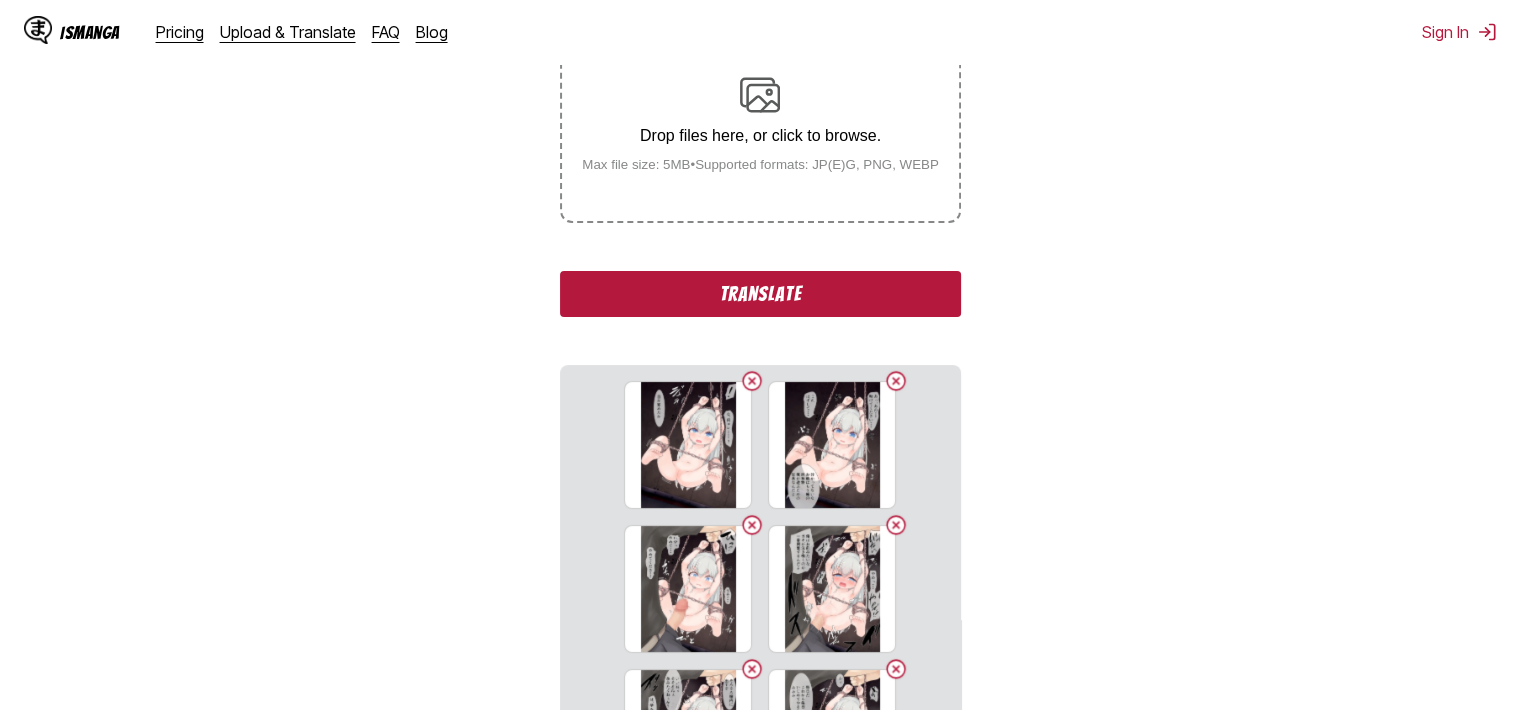 click on "Translate" at bounding box center [760, 294] 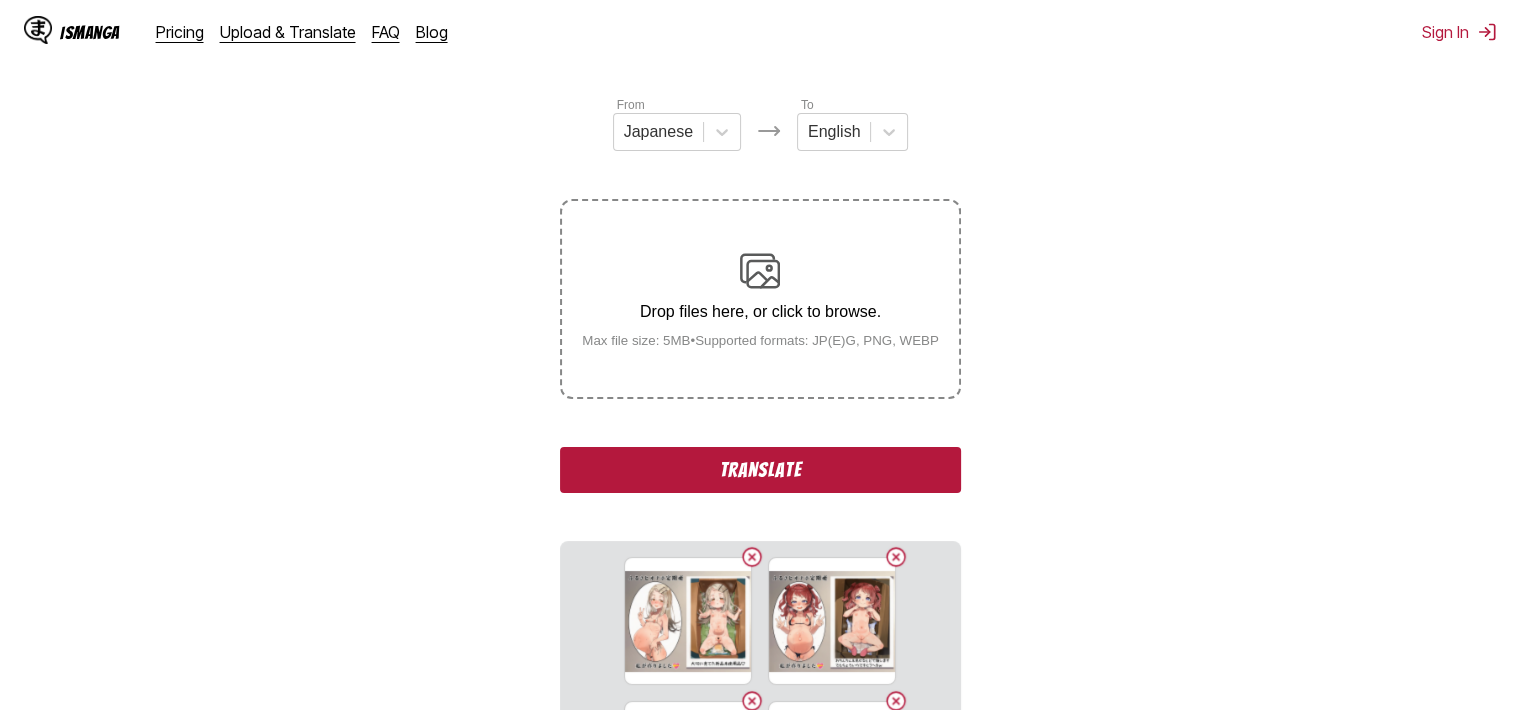 scroll, scrollTop: 412, scrollLeft: 0, axis: vertical 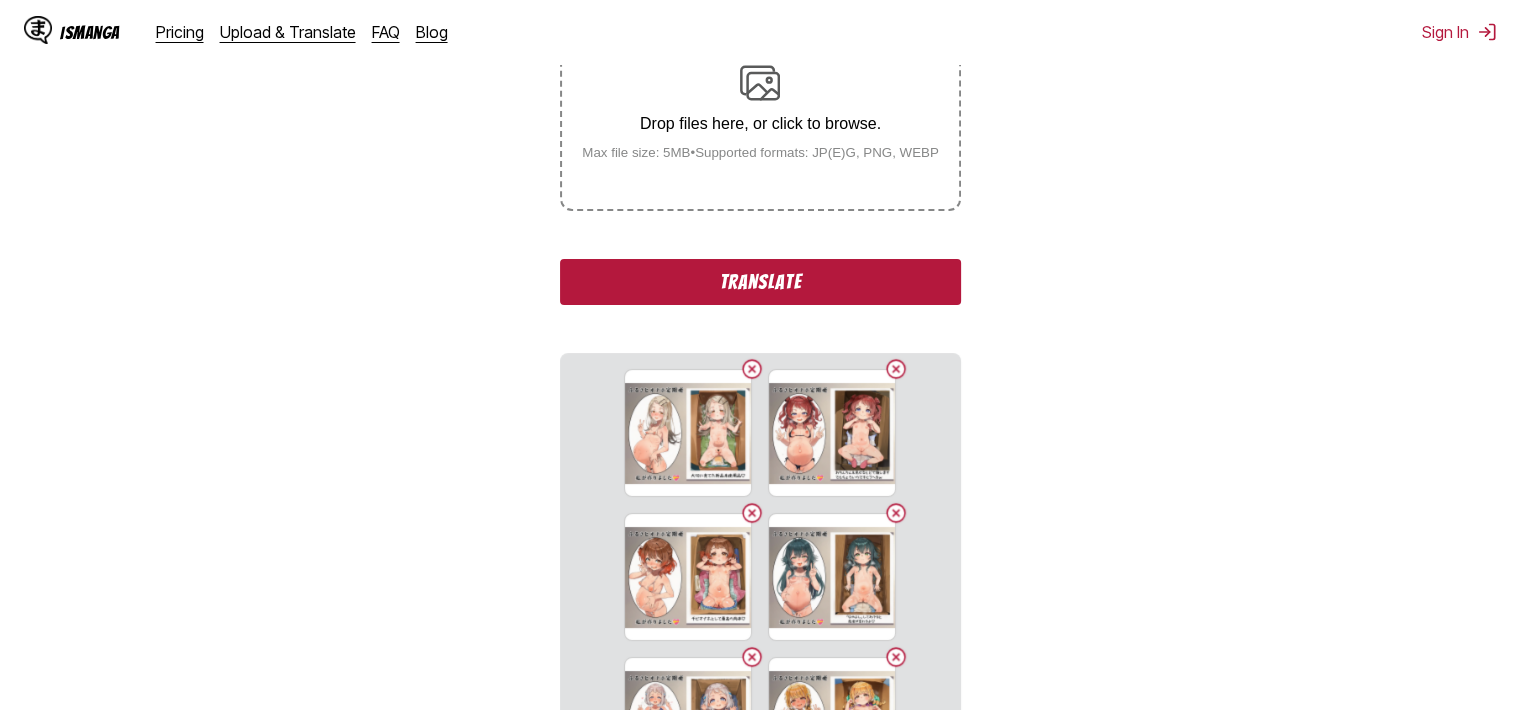 click on "Translate" at bounding box center [760, 282] 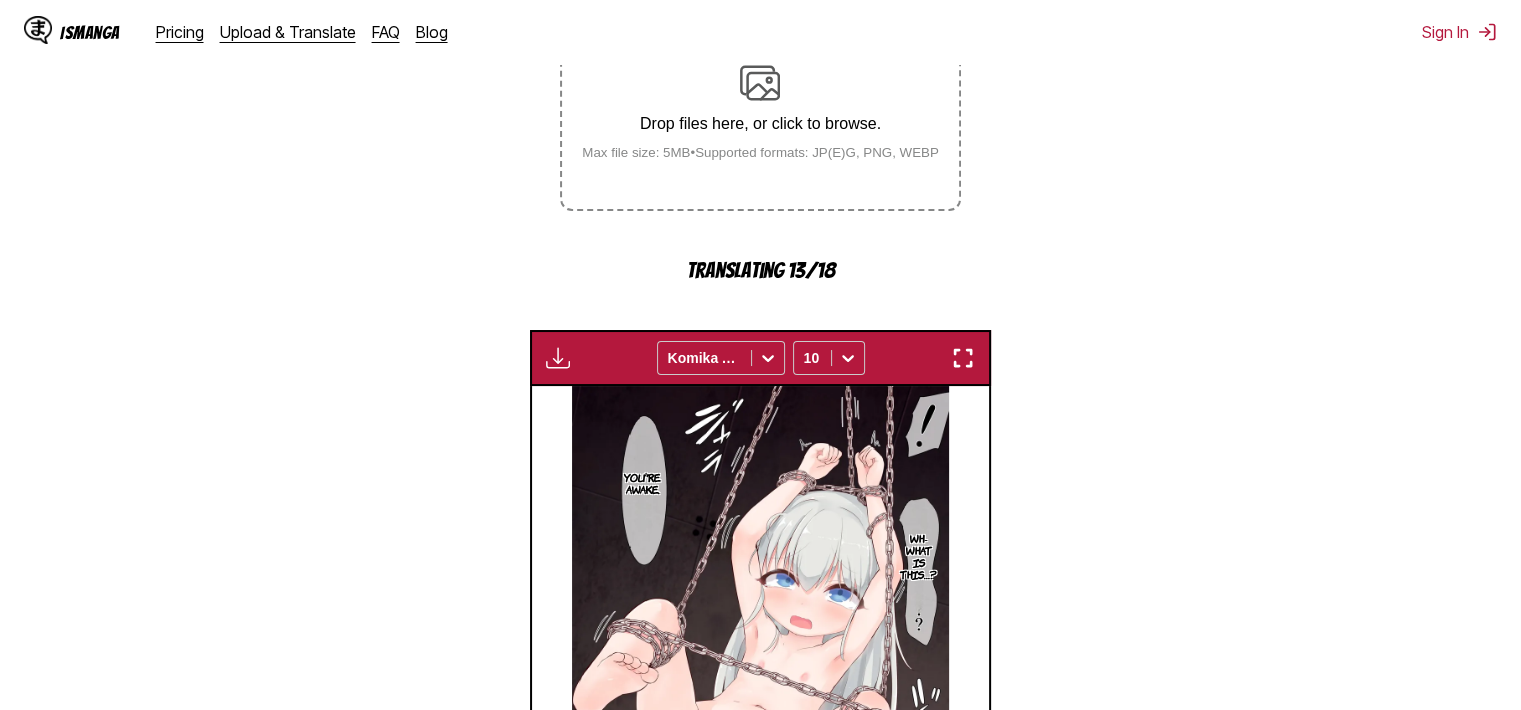 click at bounding box center [963, 358] 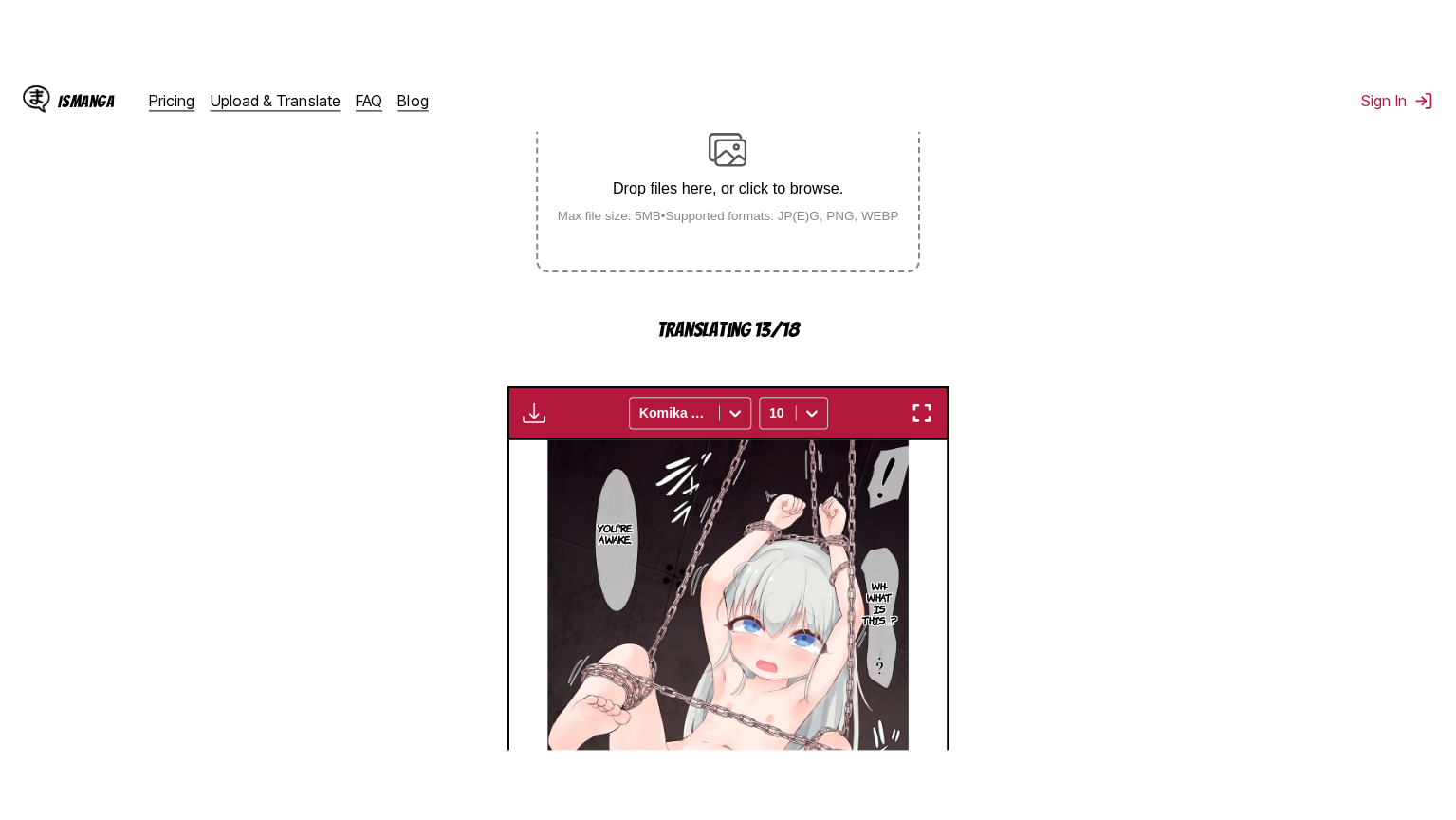 scroll, scrollTop: 220, scrollLeft: 0, axis: vertical 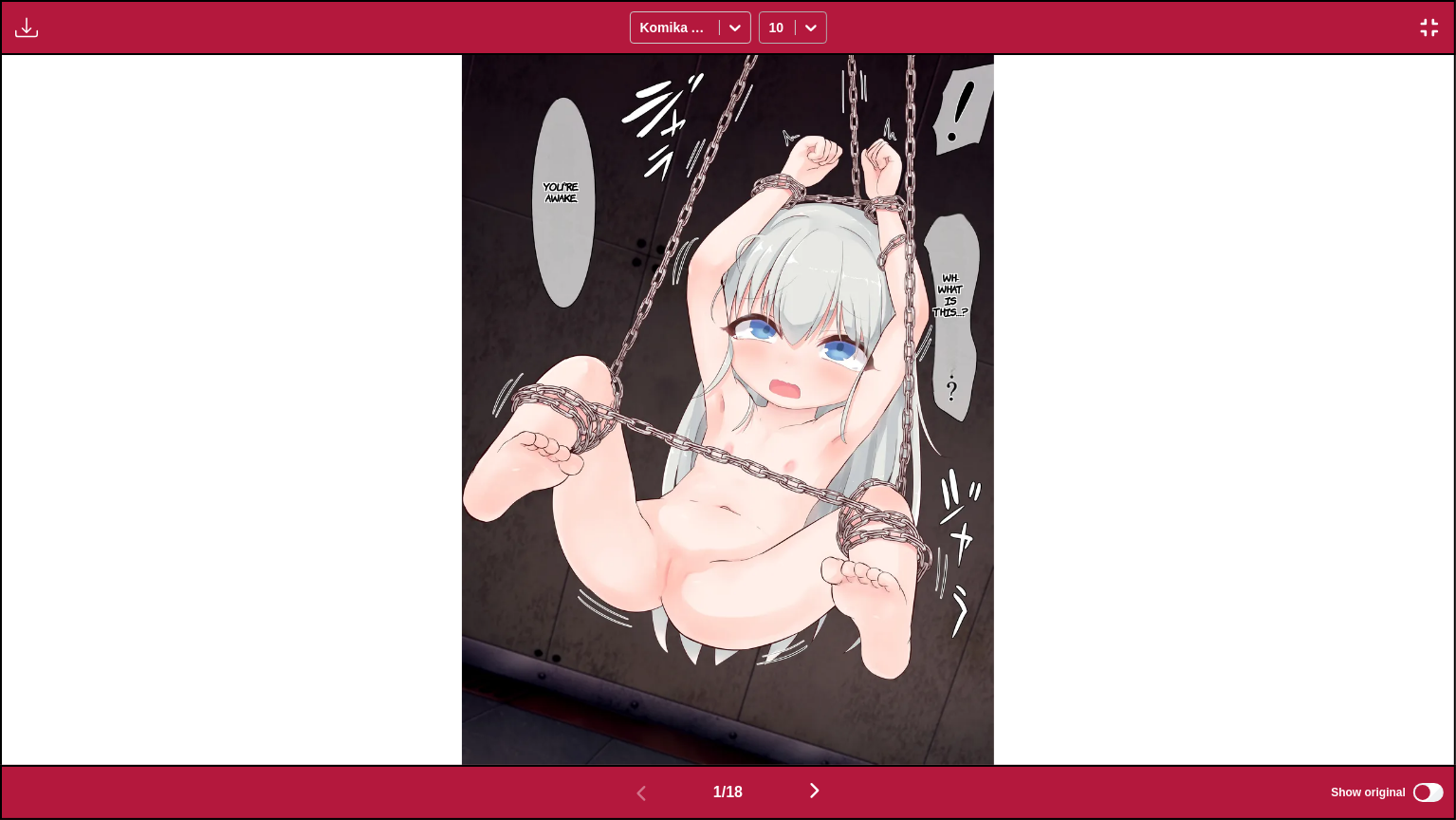 click on "10" at bounding box center (777, 28) 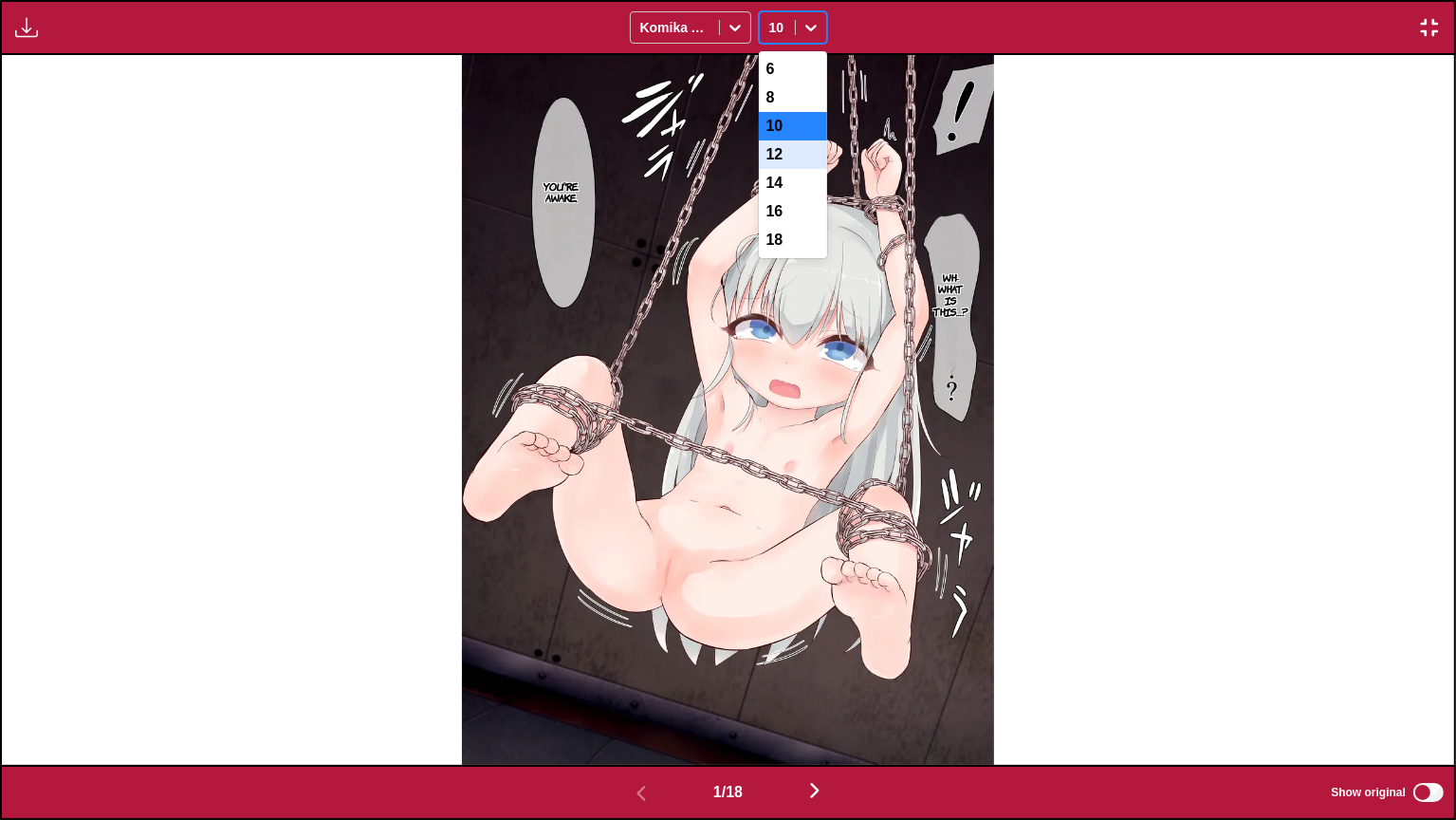 click on "12" at bounding box center (793, 155) 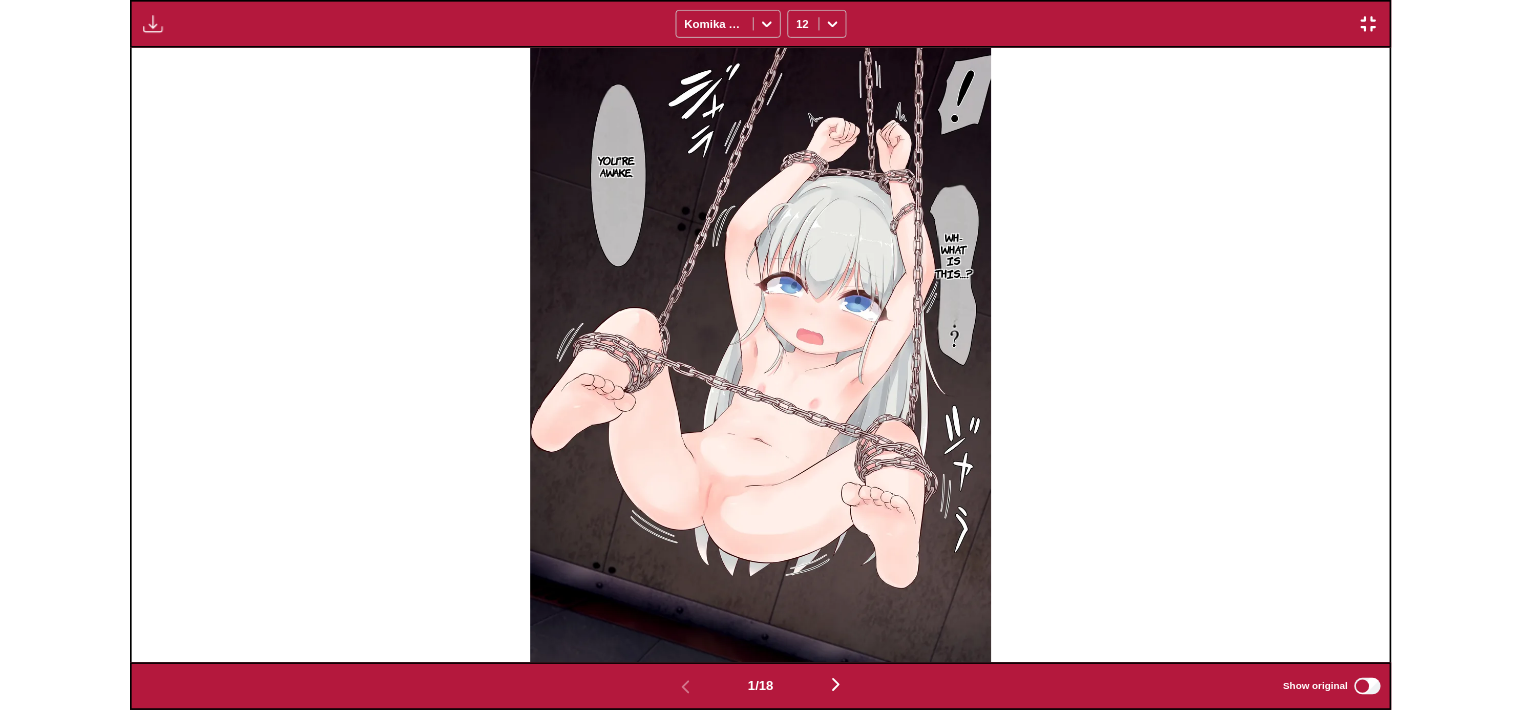 scroll, scrollTop: 592, scrollLeft: 0, axis: vertical 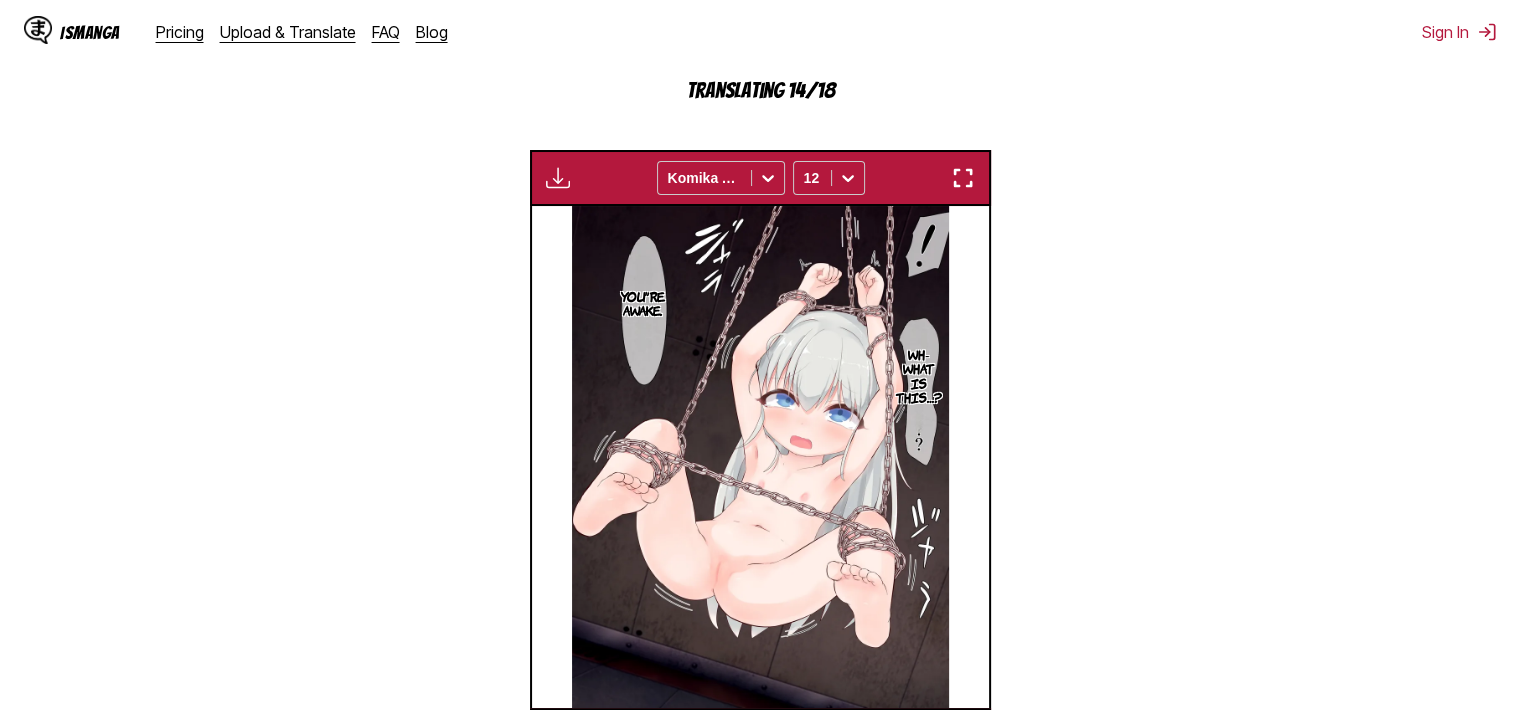 click at bounding box center (963, 178) 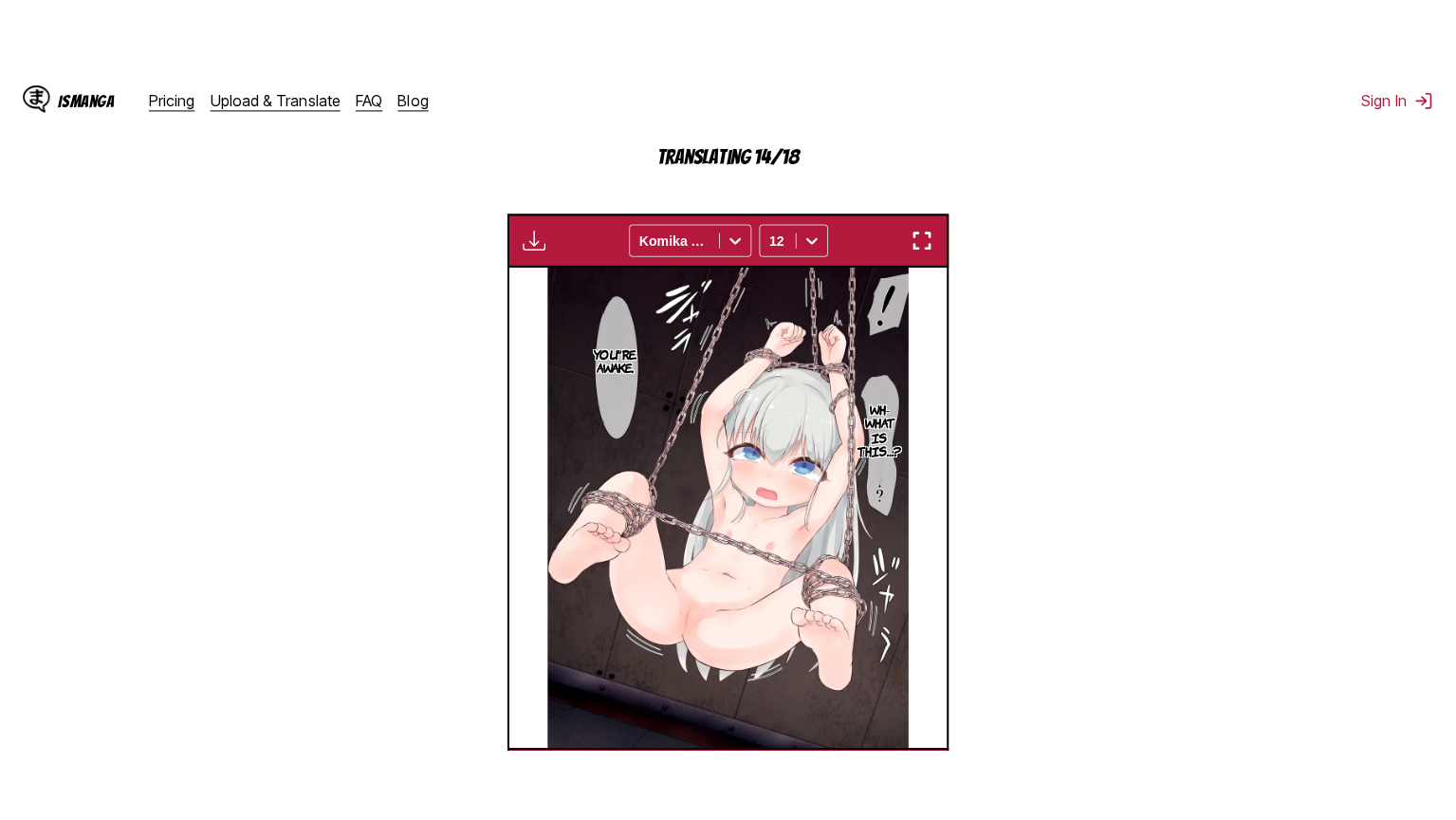 scroll, scrollTop: 220, scrollLeft: 0, axis: vertical 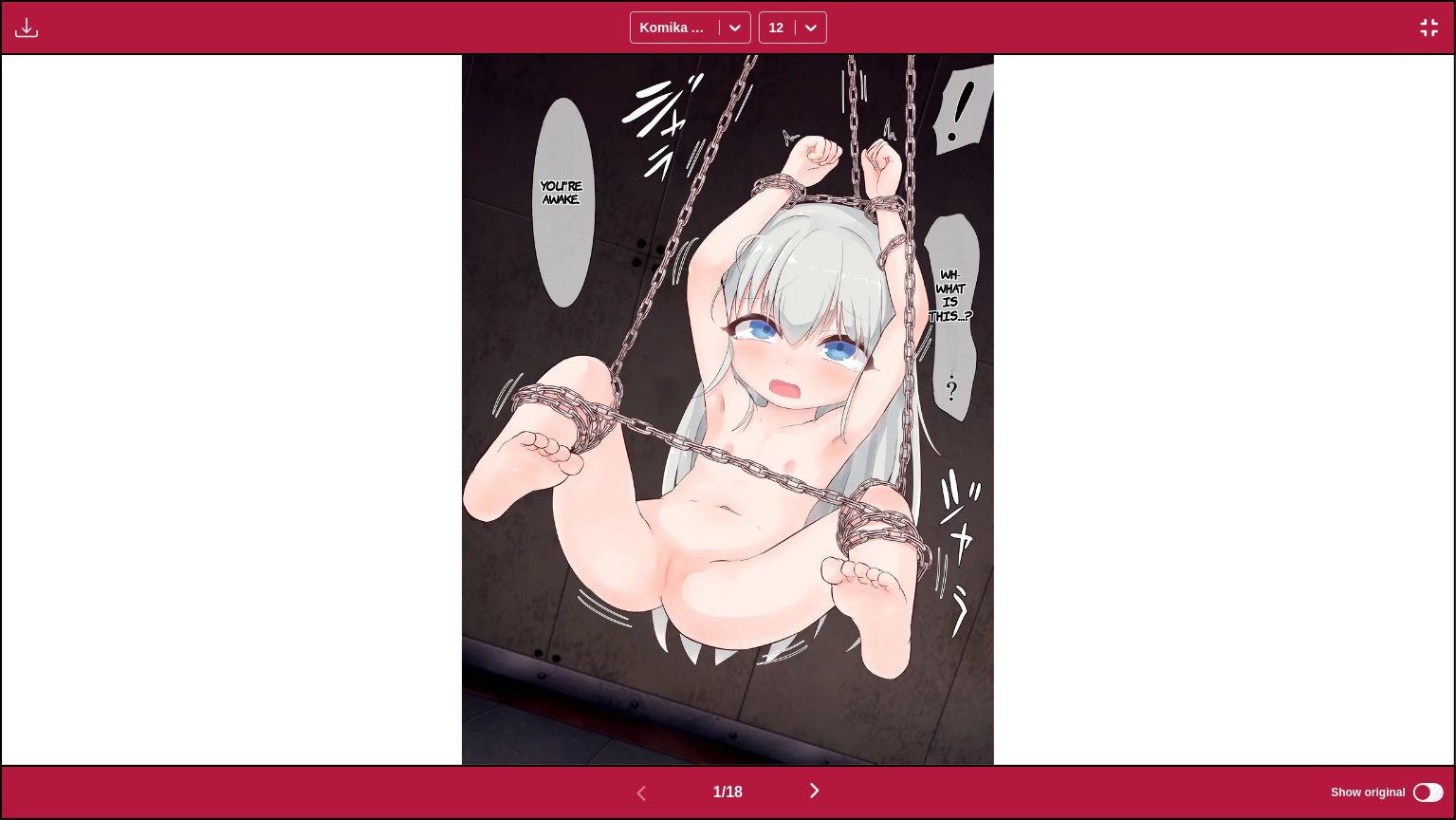 type 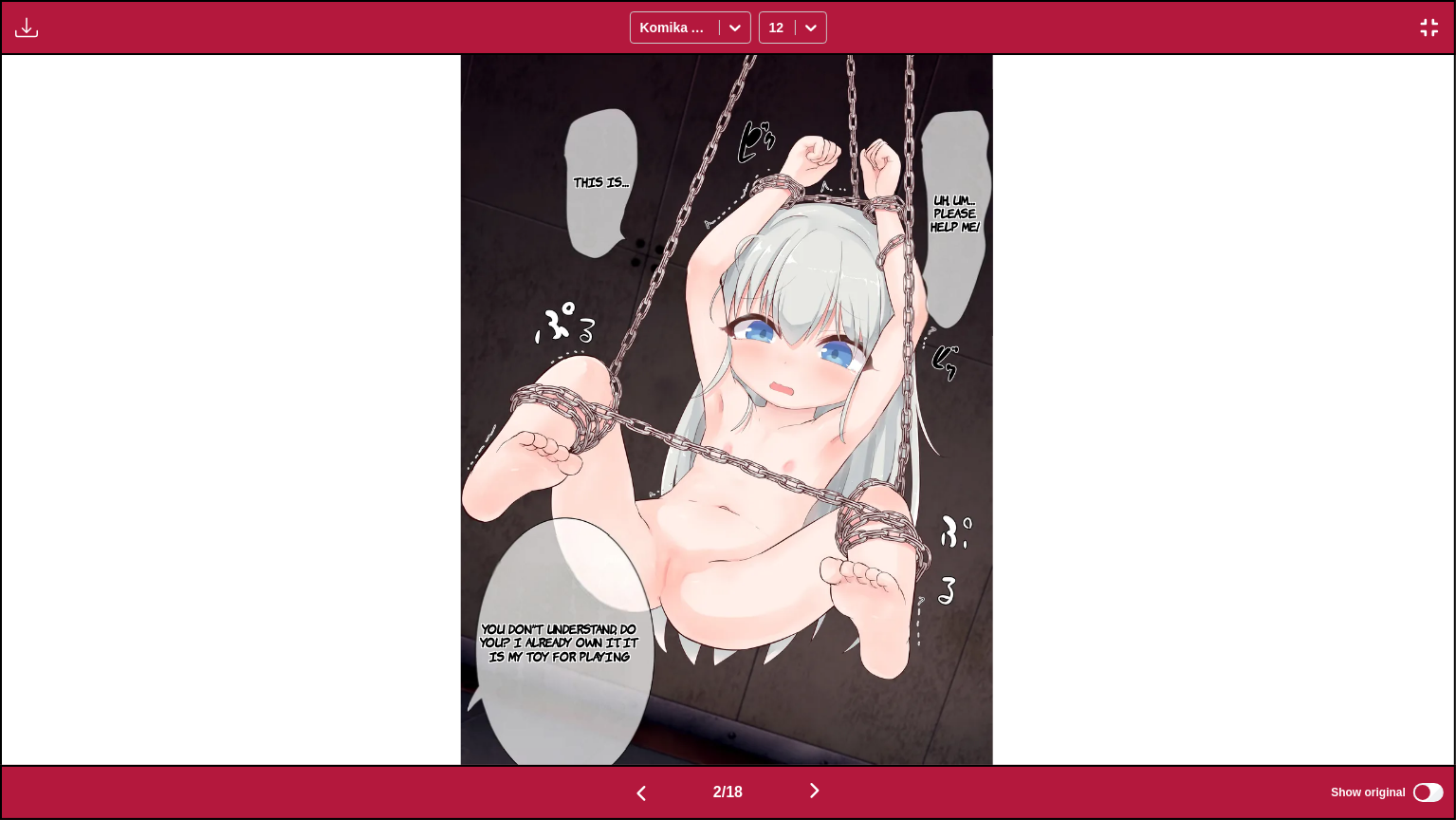 click on "You don't understand, do you? I already own it. It is my toy for playing" at bounding box center (560, 642) 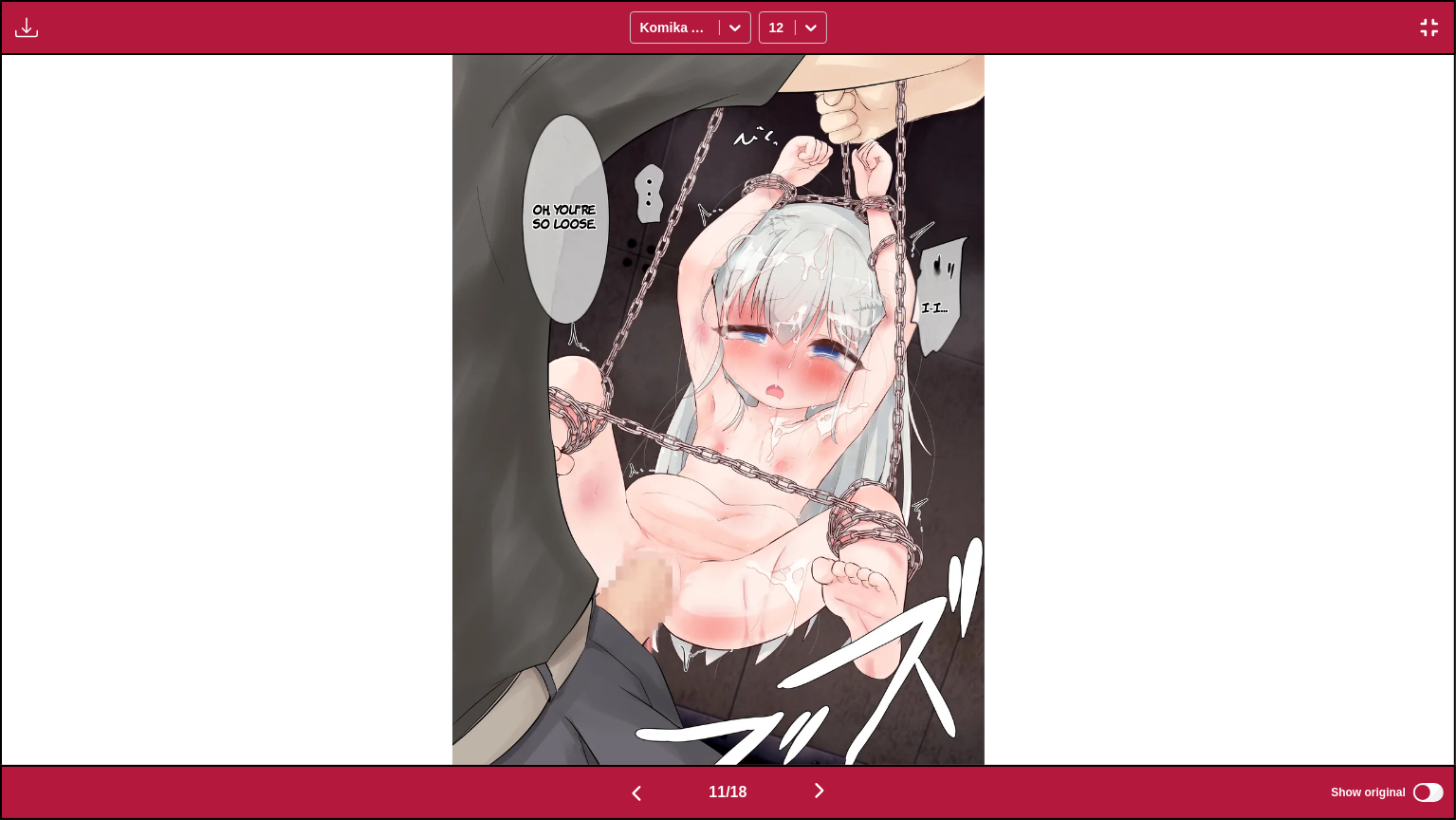 scroll, scrollTop: 0, scrollLeft: 15985, axis: horizontal 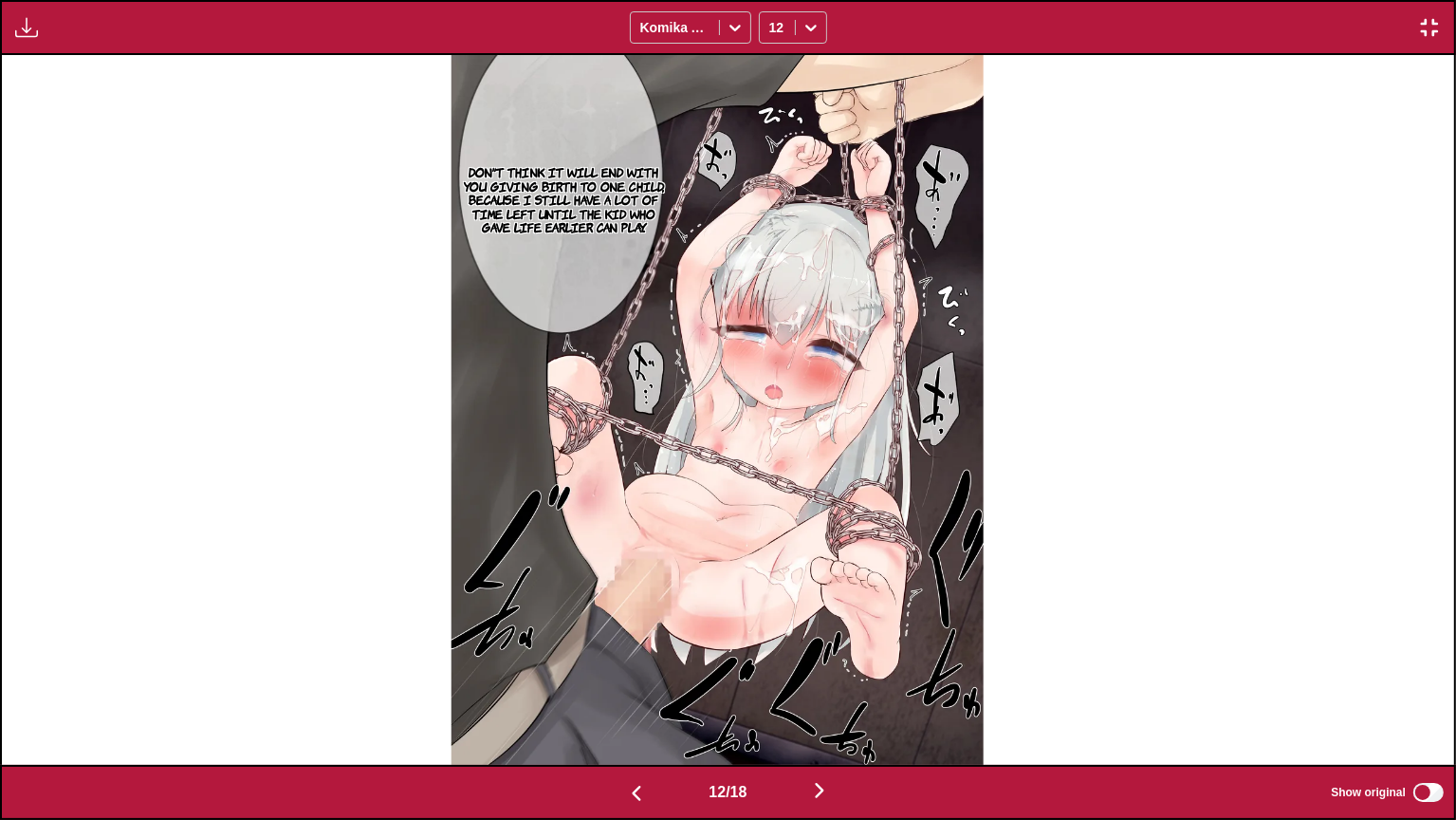 click on "Don't think it will end with you giving birth to one child, because I still have a lot of time left until the kid who gave life earlier can play." at bounding box center [563, 199] 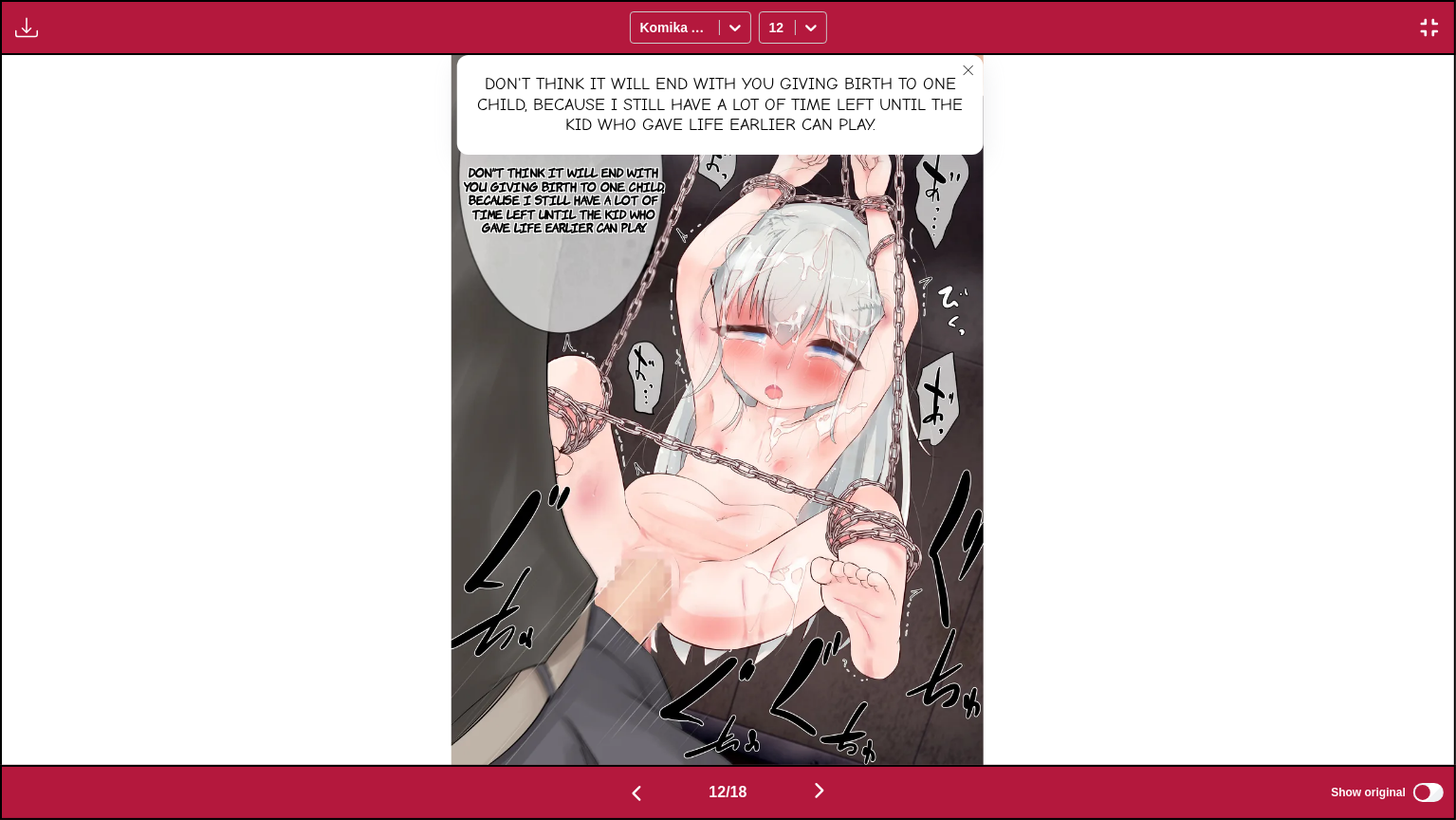 click on "Available for premium users only Komika Axis 12" at bounding box center [728, 28] 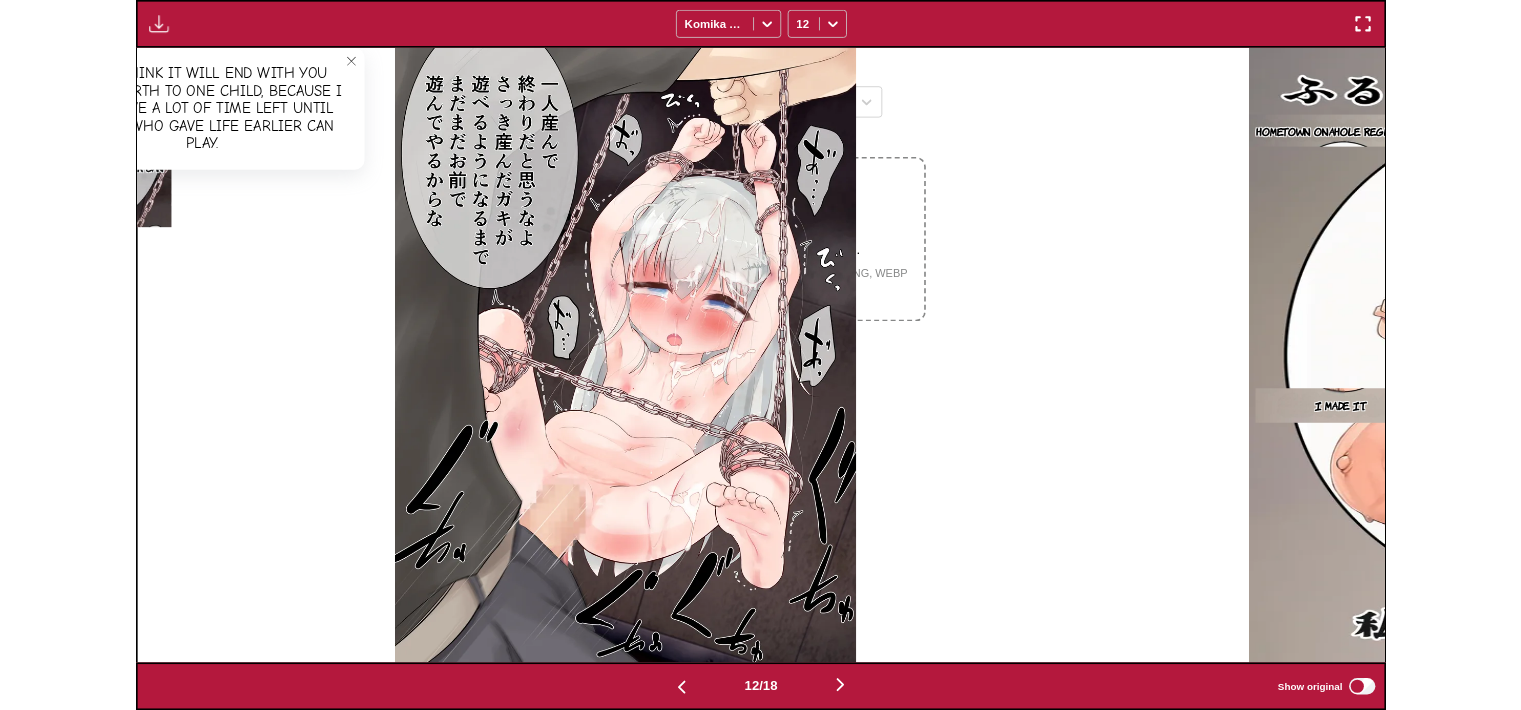 scroll, scrollTop: 592, scrollLeft: 0, axis: vertical 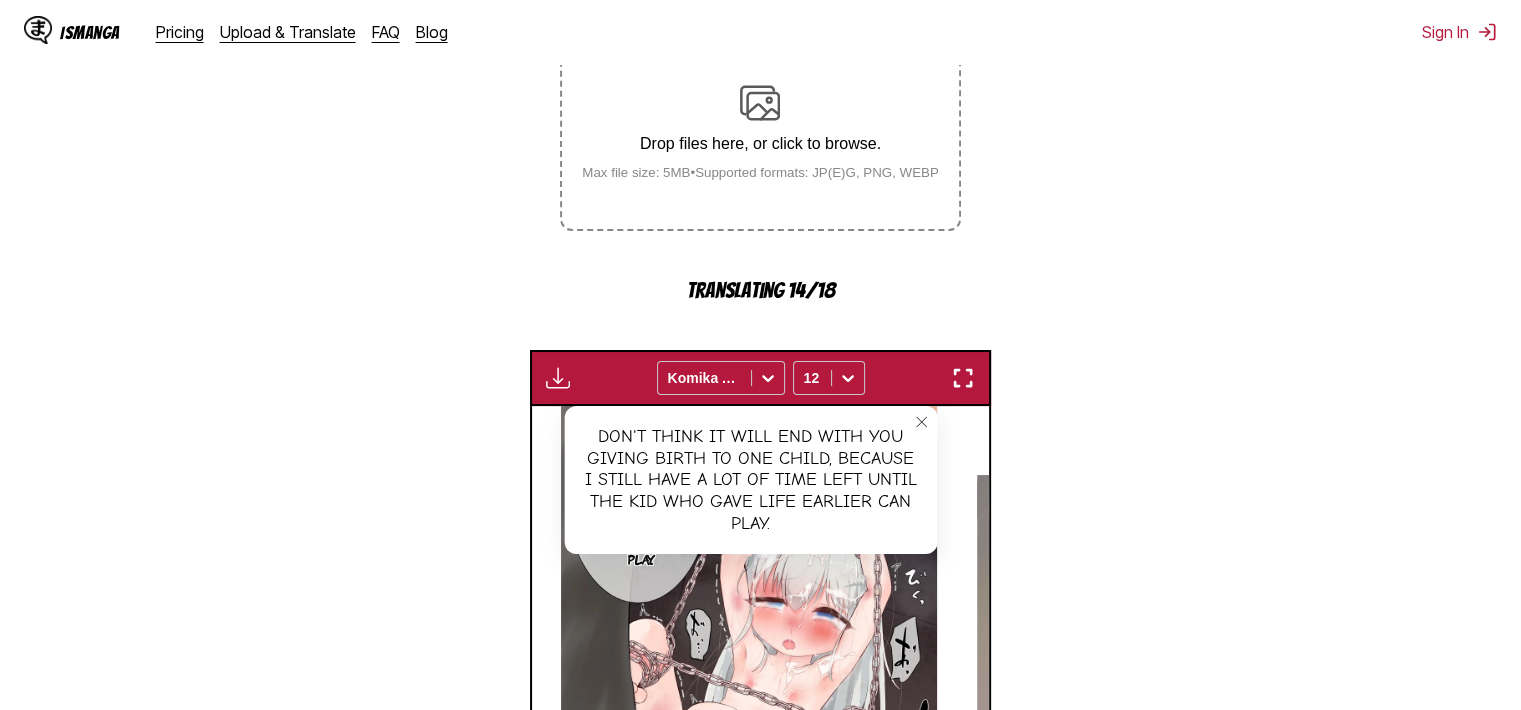 click at bounding box center (963, 378) 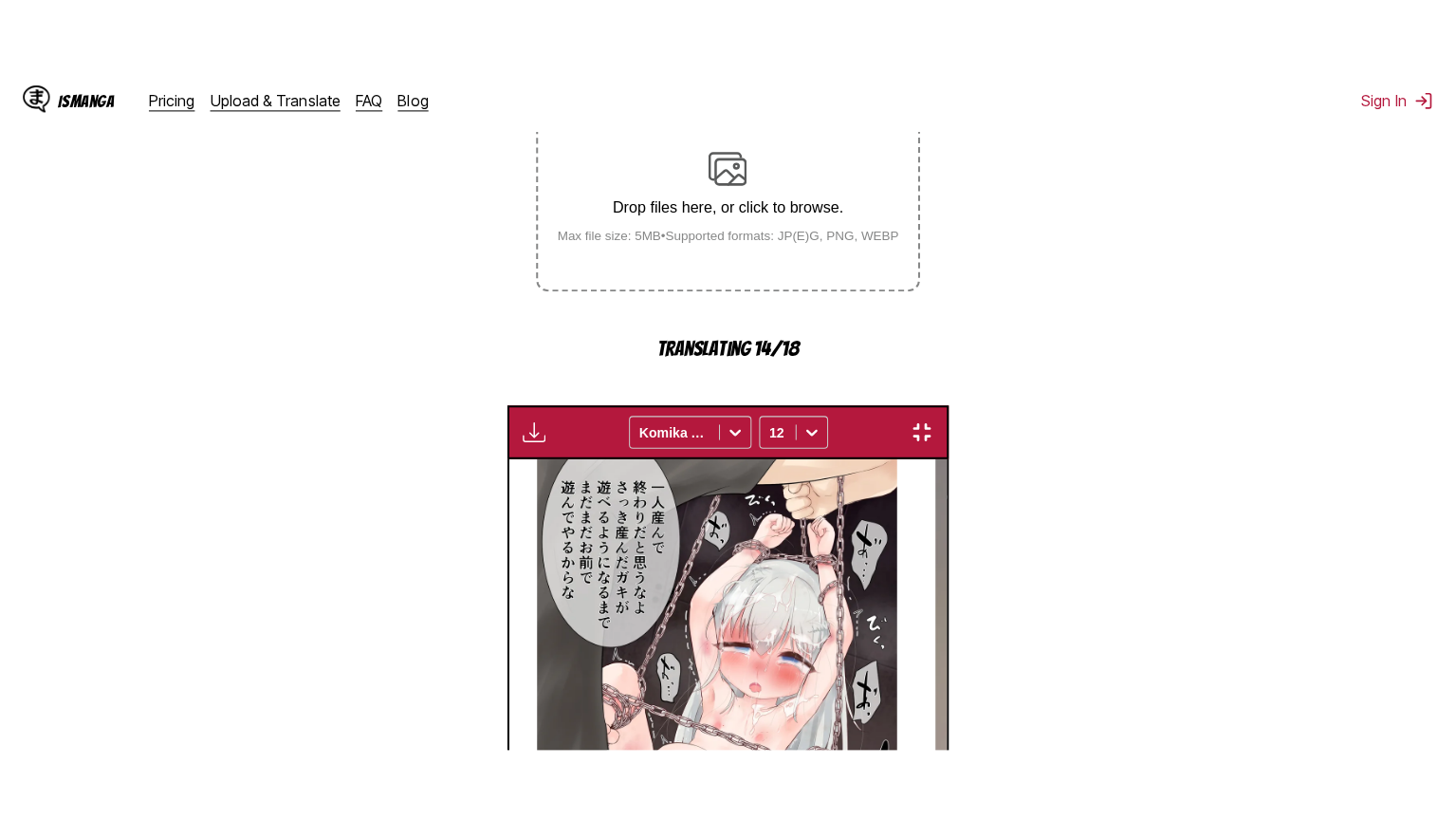 scroll, scrollTop: 220, scrollLeft: 0, axis: vertical 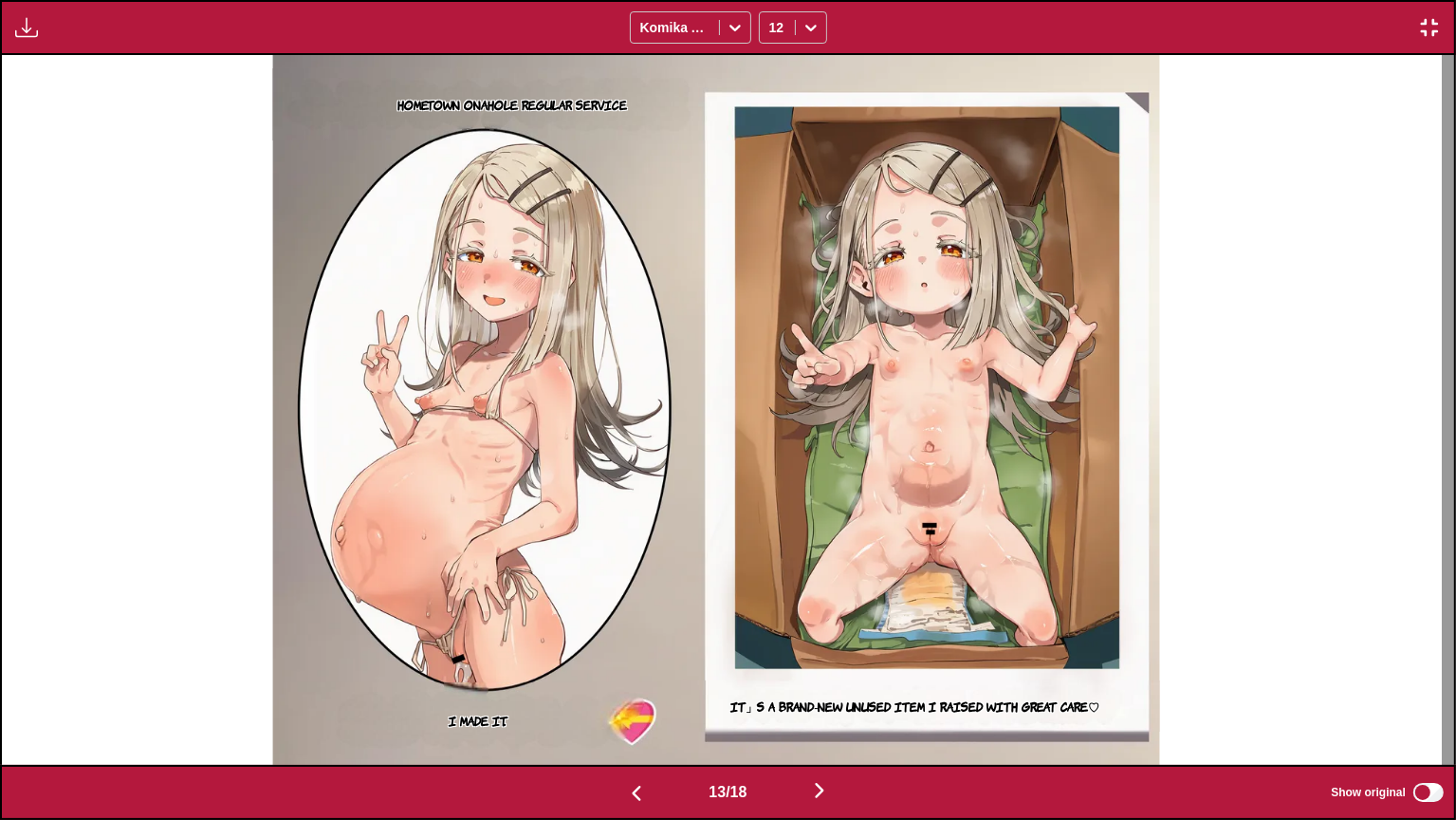 click on "It」s a brand-new unused item I raised with great care♡" at bounding box center (915, 706) 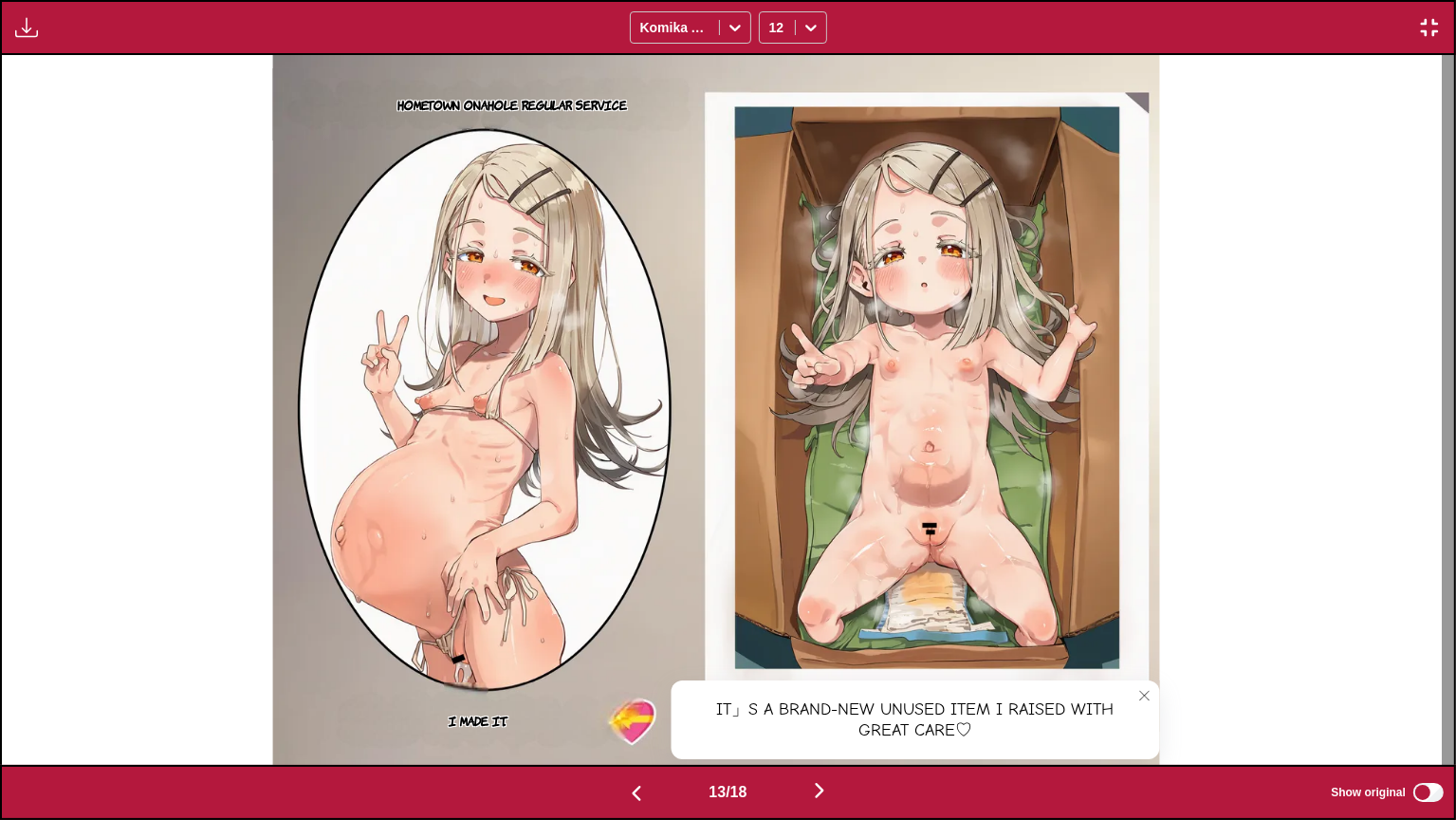 click on "Show original" at bounding box center [1389, 792] 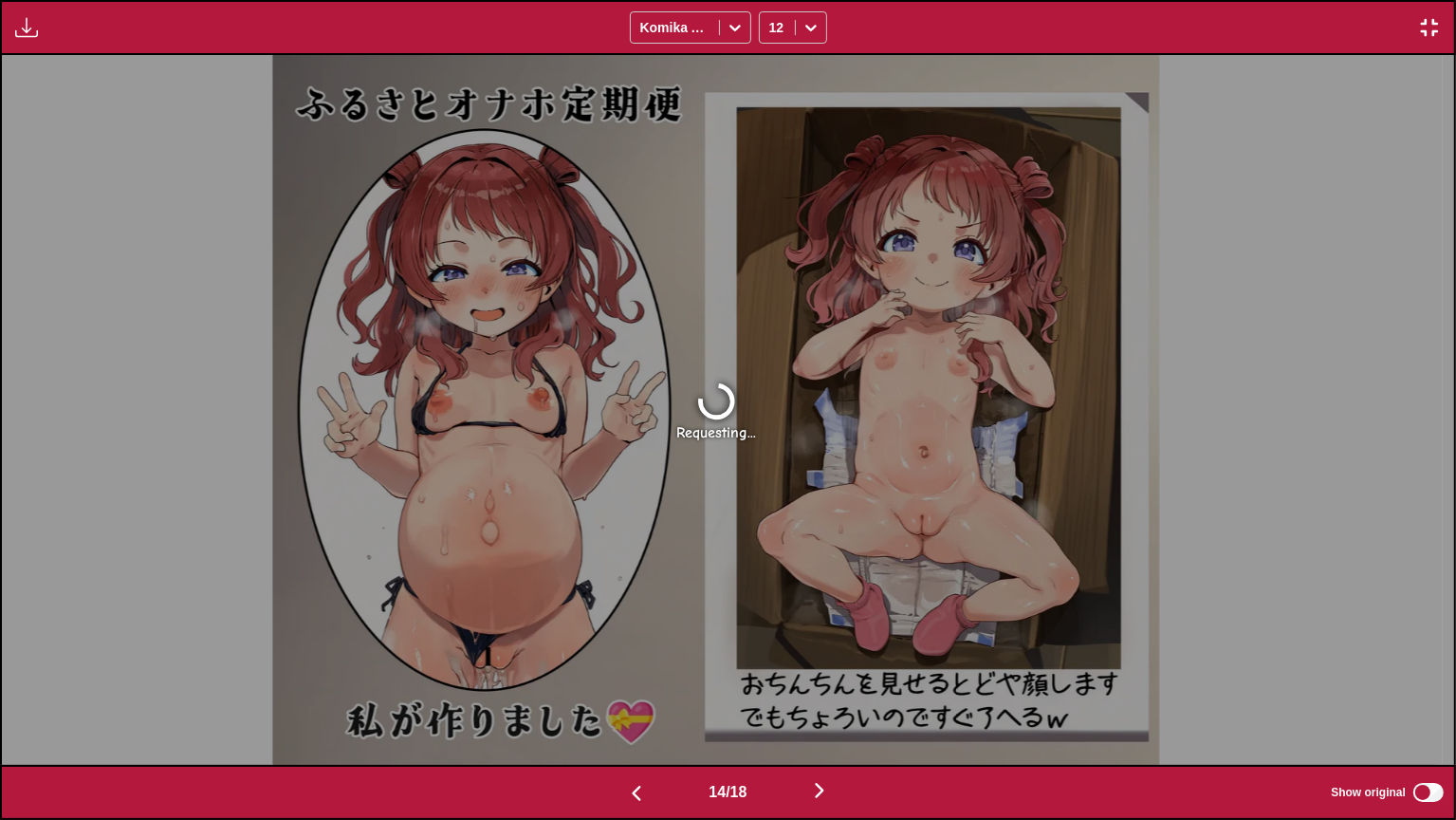 scroll, scrollTop: 0, scrollLeft: 17438, axis: horizontal 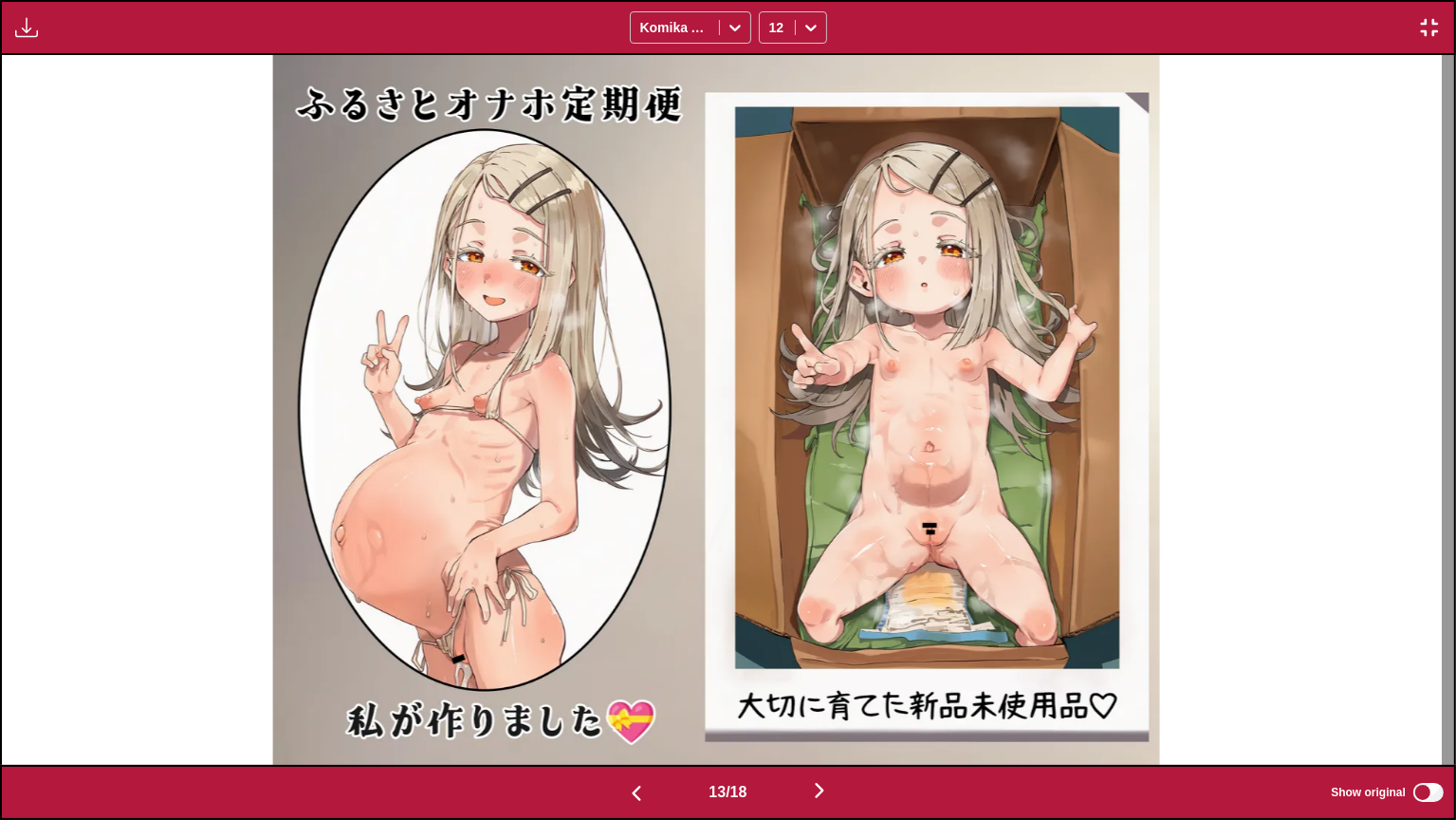 click at bounding box center (1429, 28) 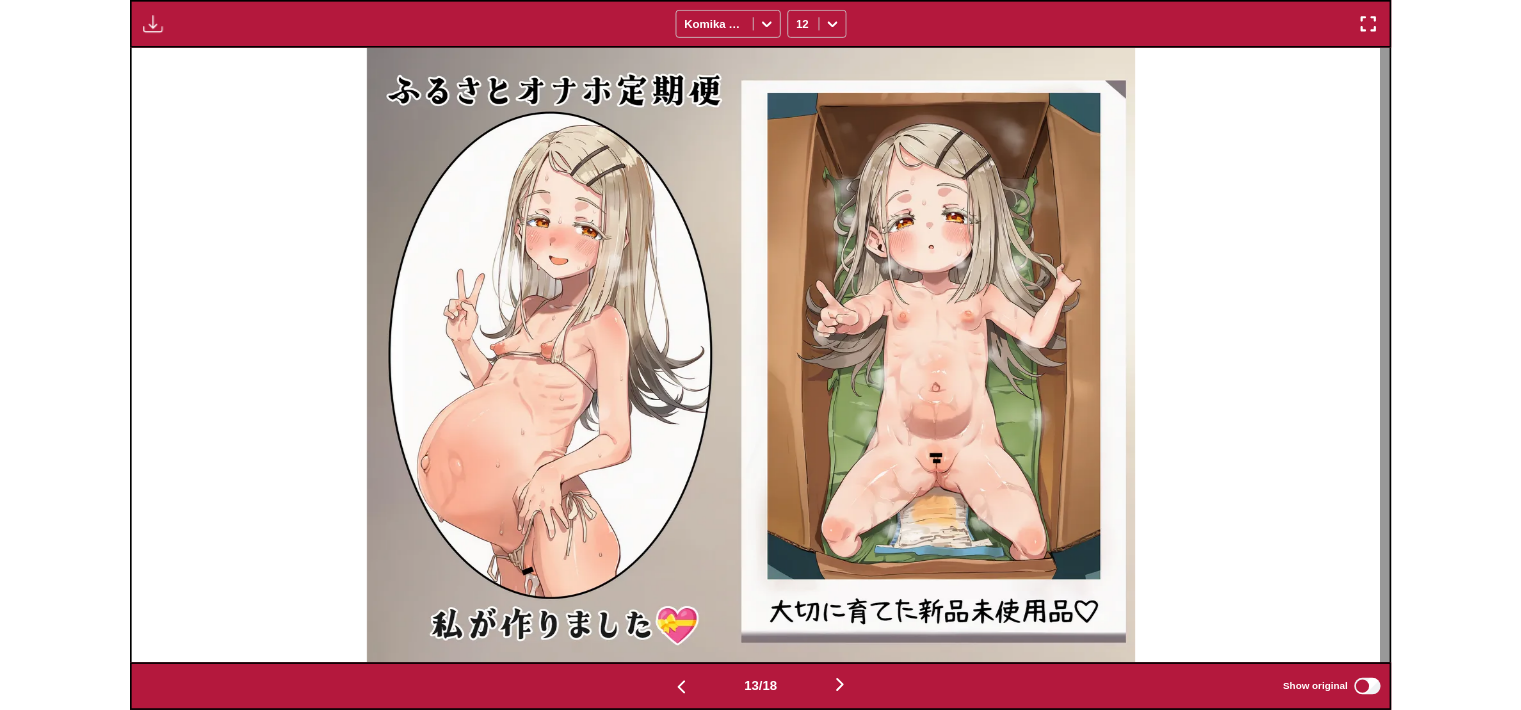 scroll, scrollTop: 592, scrollLeft: 0, axis: vertical 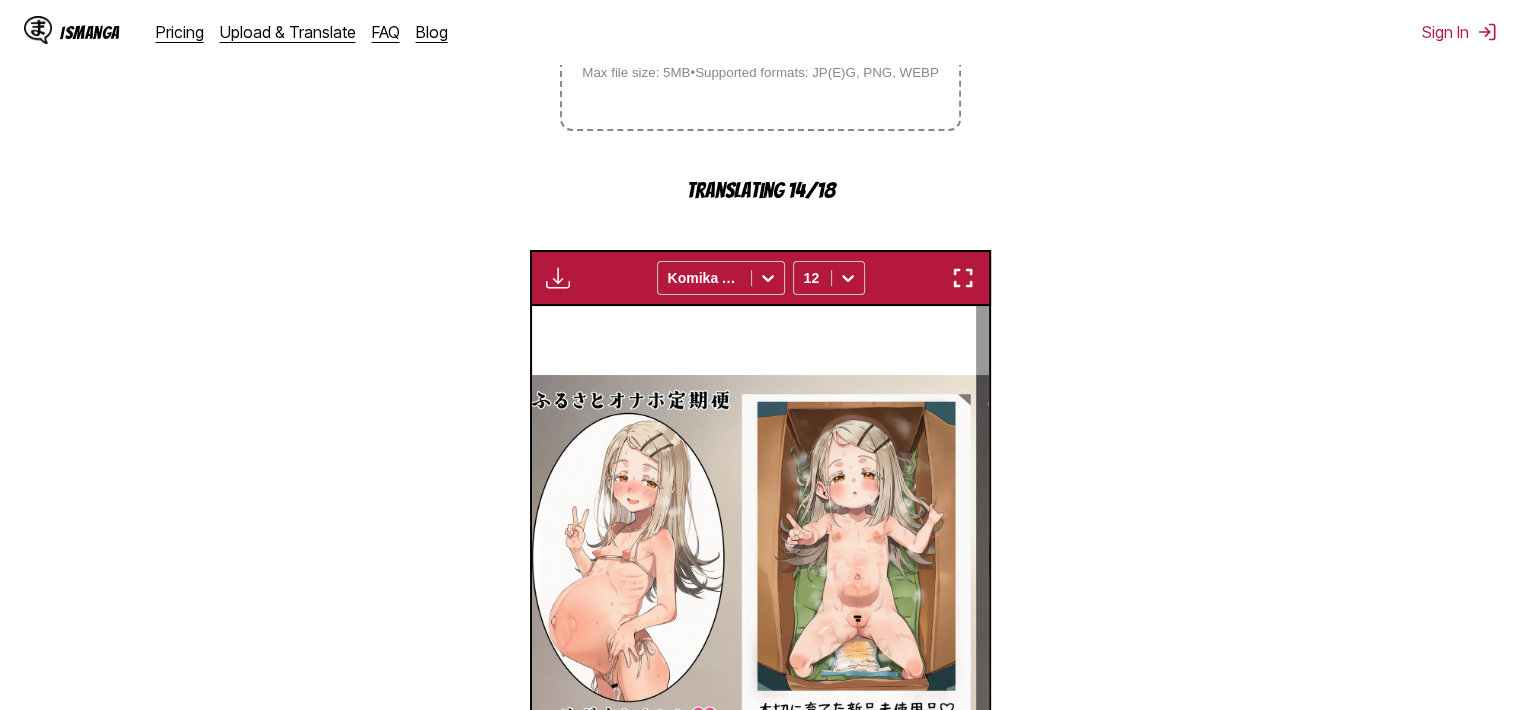 click at bounding box center (963, 278) 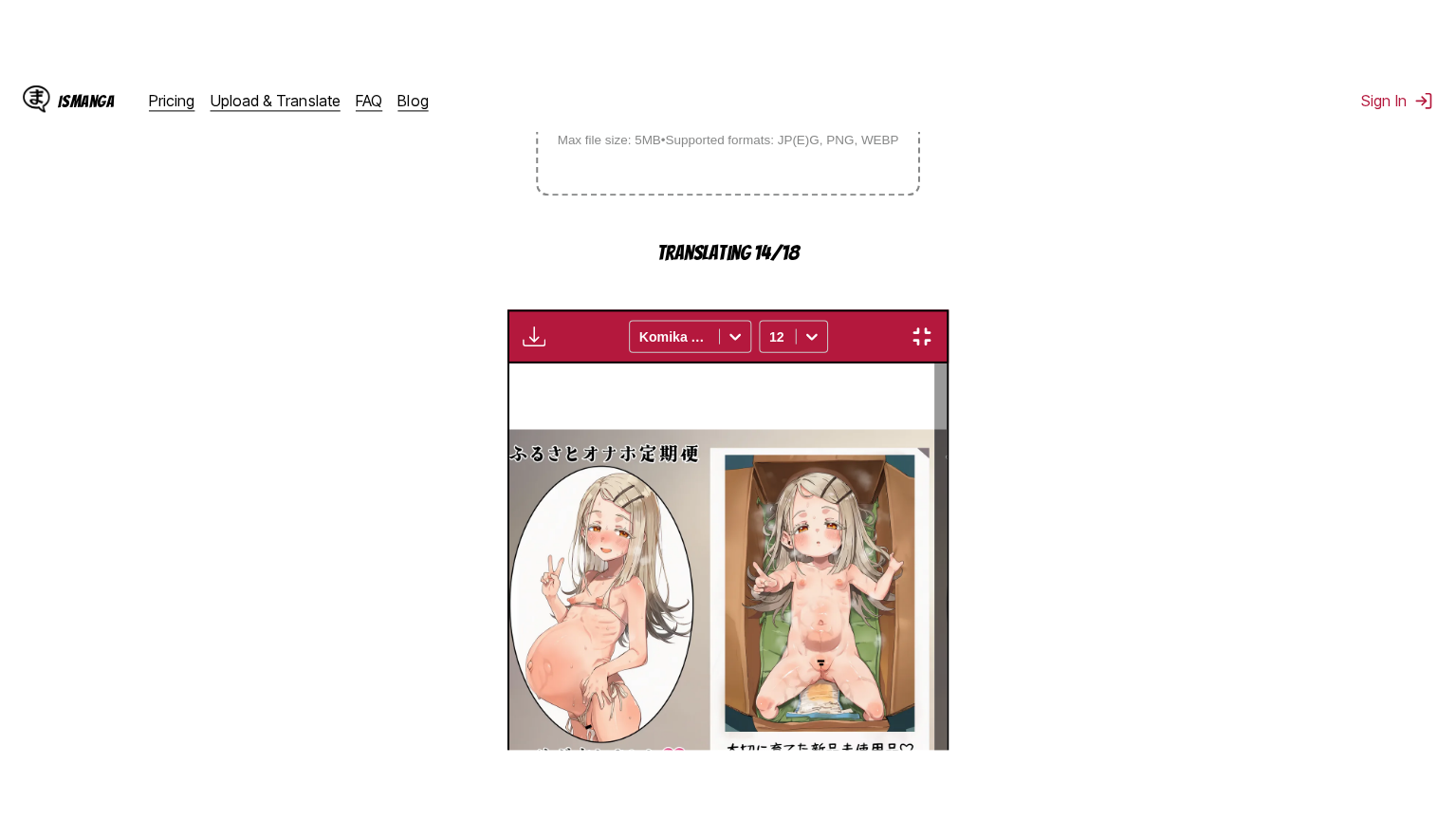 scroll, scrollTop: 220, scrollLeft: 0, axis: vertical 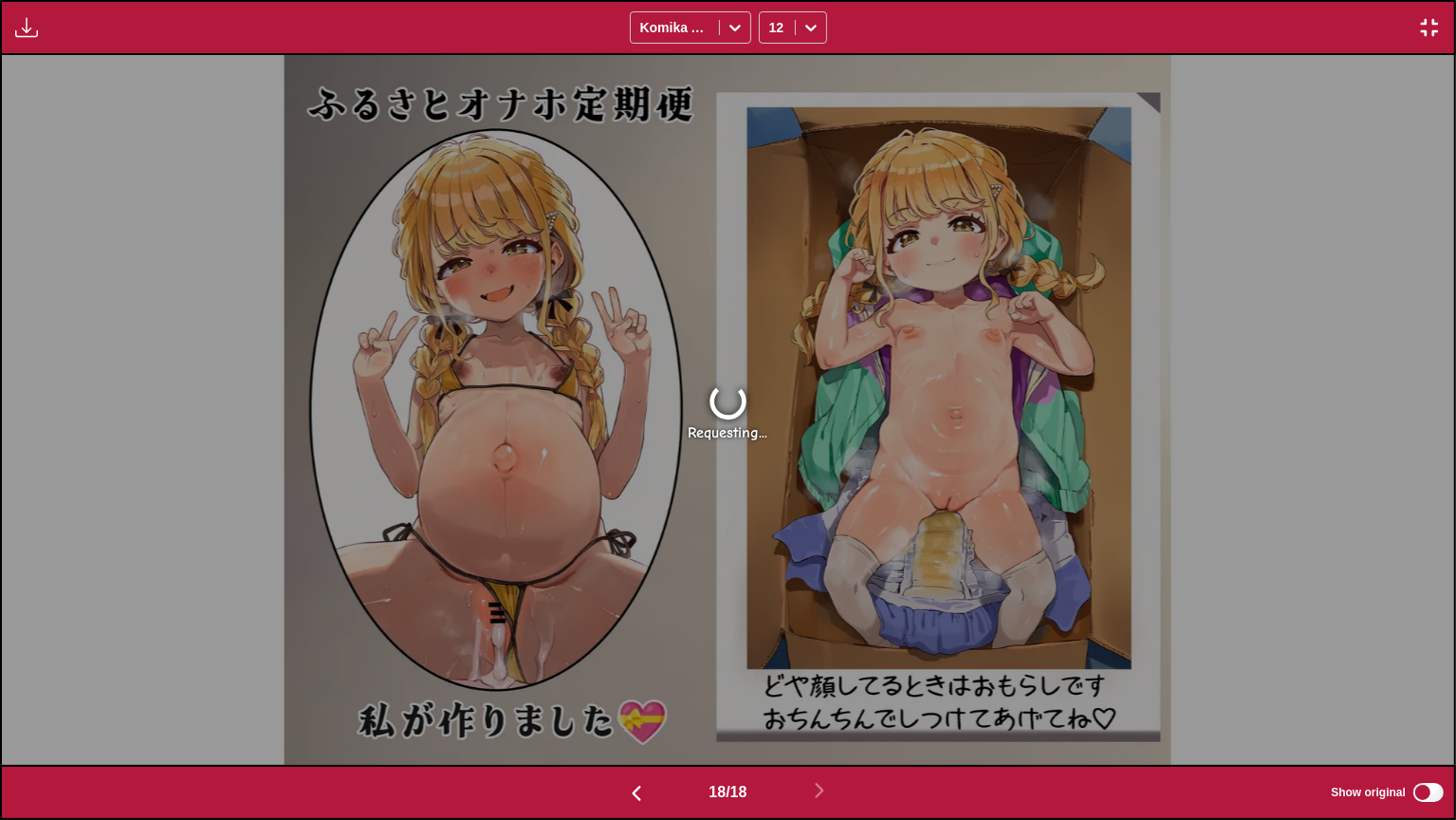 click at bounding box center [1429, 28] 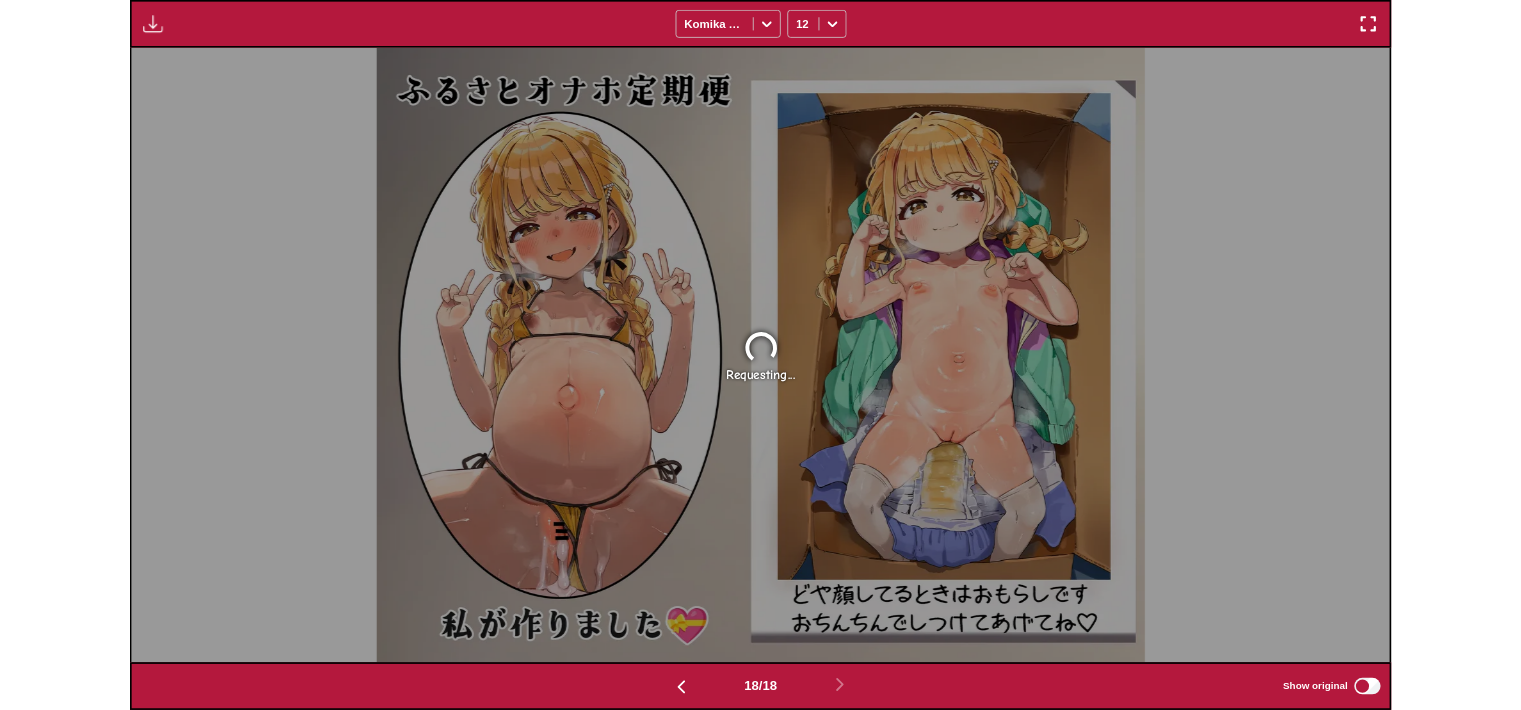 scroll, scrollTop: 592, scrollLeft: 0, axis: vertical 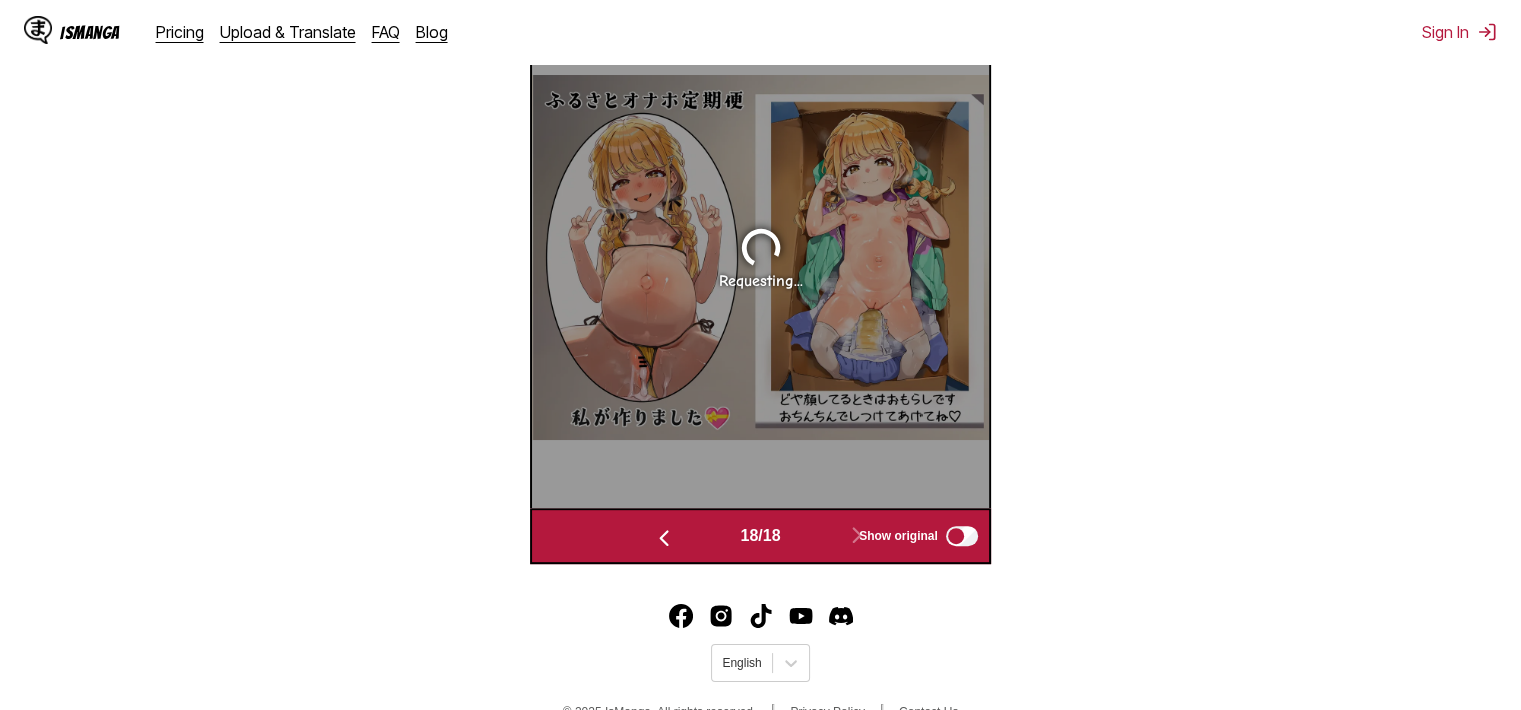click on "From Japanese To English Drop files here, or click to browse. Max file size: 5MB  •  Supported formats: JP(E)G, PNG, WEBP Translating 14/18 Available for premium users only Komika Axis 12 You're awake. Wh-What is this…? Uh, um… Please help me! This is… You don't understand, do you? I already own it. It is my toy for playing You don't understand, do you? I already own it. It is my toy for playing No, stop it… *Clack* Please don't… No way… Teto I get most excited when a kid like you cries and wails Stop it… One person. I'm gonna cum inside you soon. Sounds good. Doesn't it make you want to get pregnant? I-I don't want to get pregnant! No! That's the one thing I want you to stop doing. Okay, okay. I'll creampie you a lot and impregnate ya! Niya Te. I'll bully you every day from now on. …No way… Oh, no… A few months later Let's see if the water broke. Hurry up and pull it out. You're a bitch. This will be good toy in years, too! Sigh Oh, you're born. Hi Ki Oh, you're so loose. I-I… 18 18" at bounding box center [760, 45] 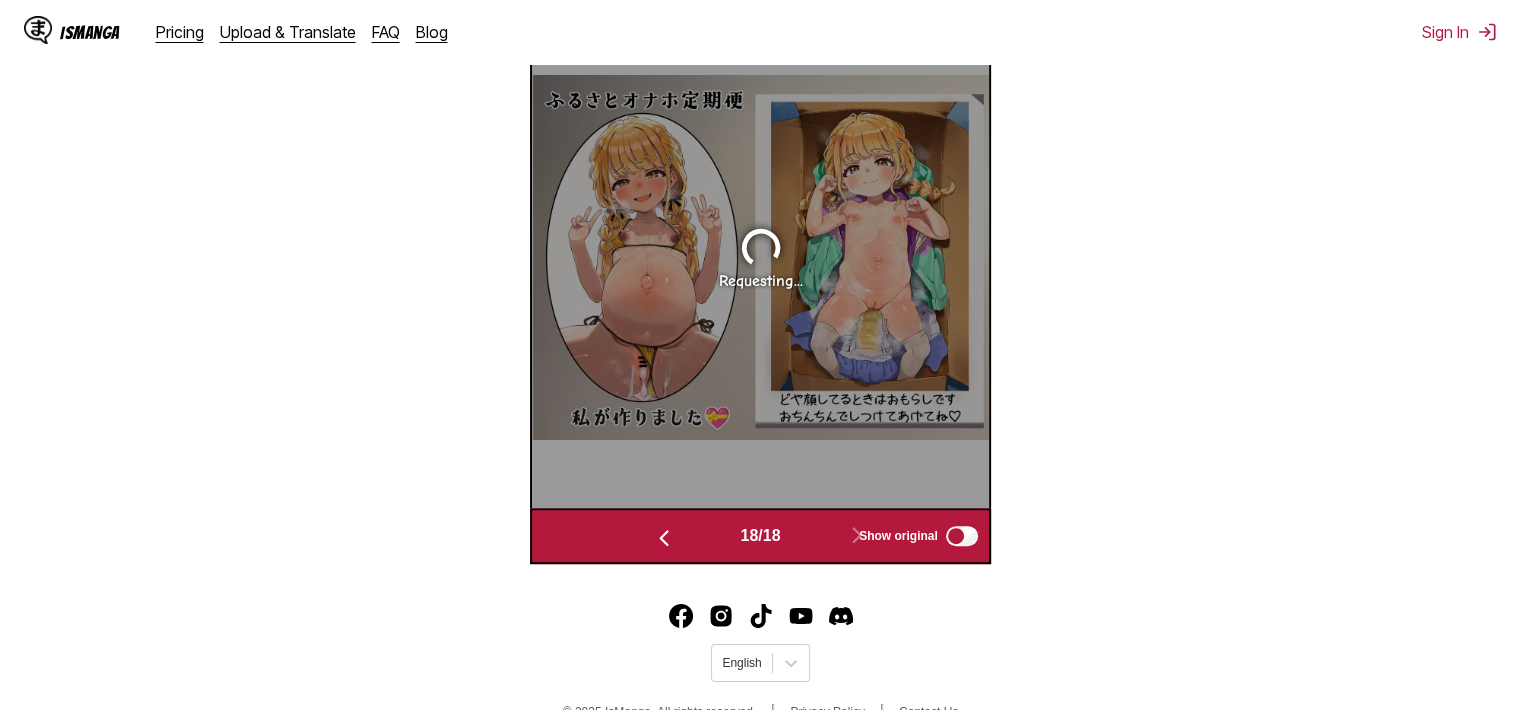 click at bounding box center [664, 538] 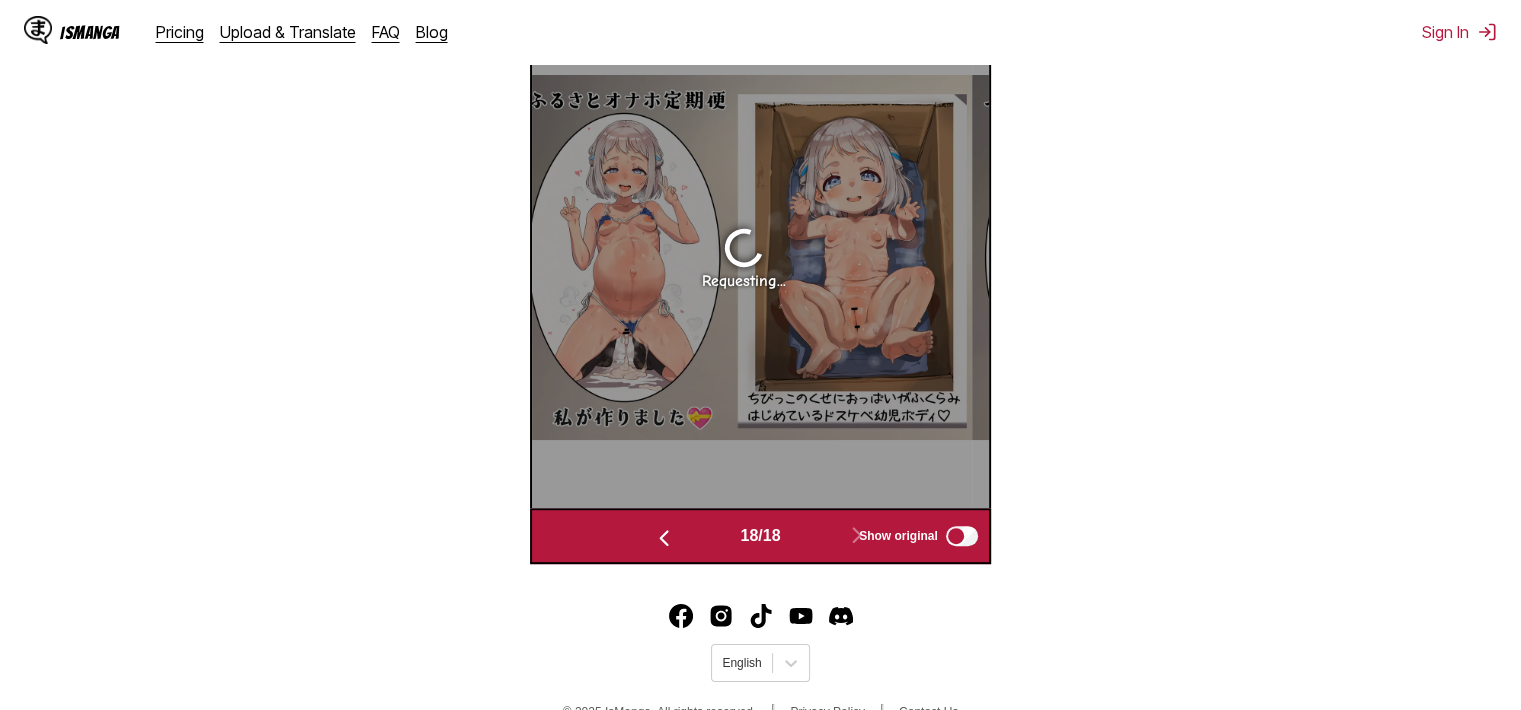 click at bounding box center [664, 538] 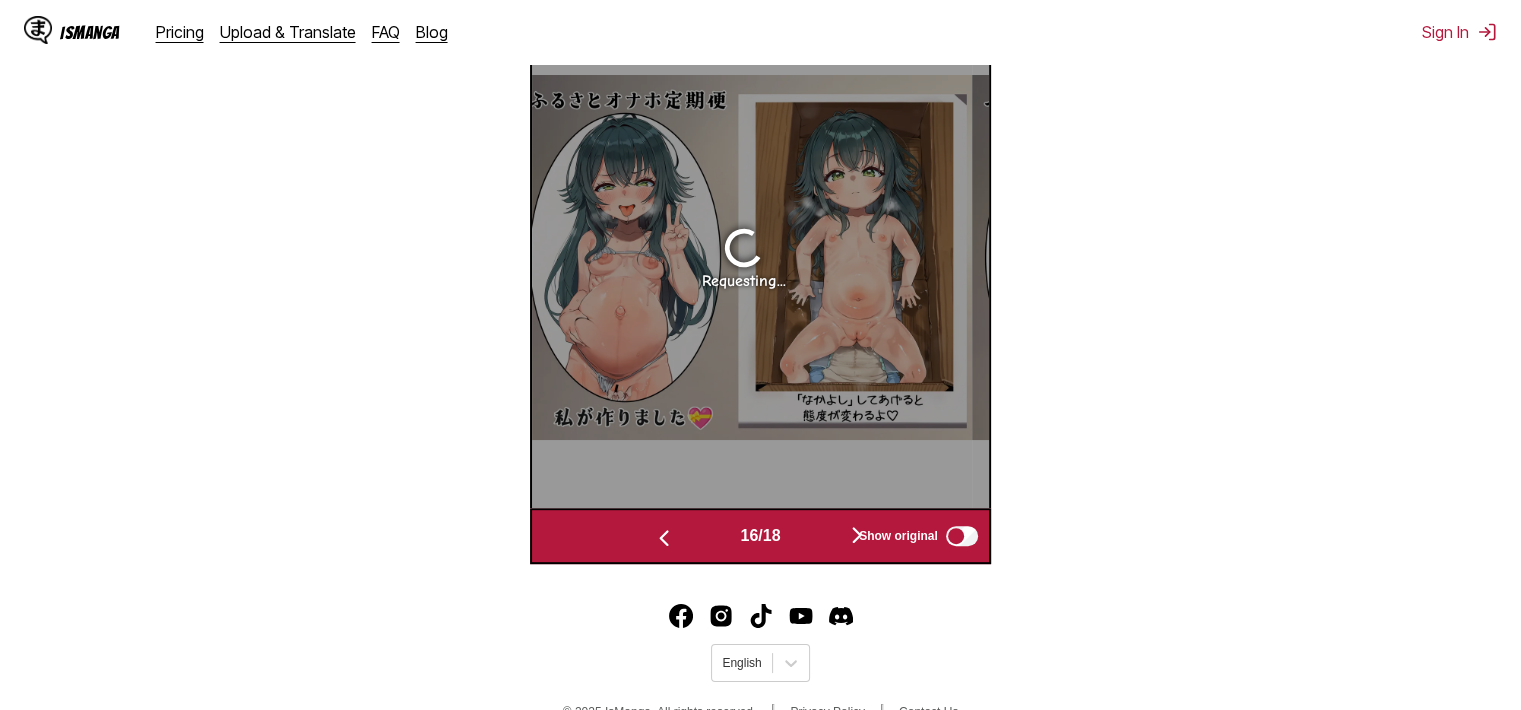 click at bounding box center (664, 538) 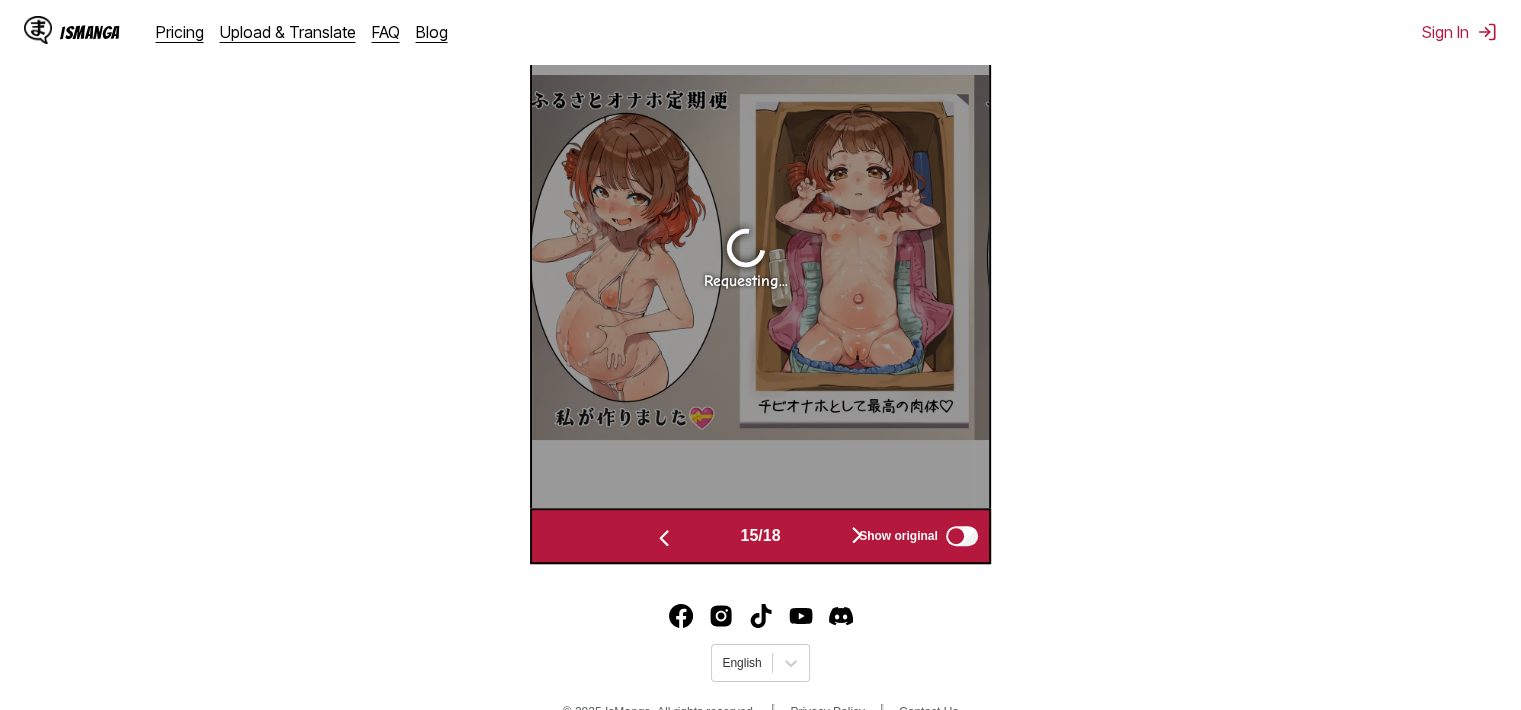 click at bounding box center (664, 538) 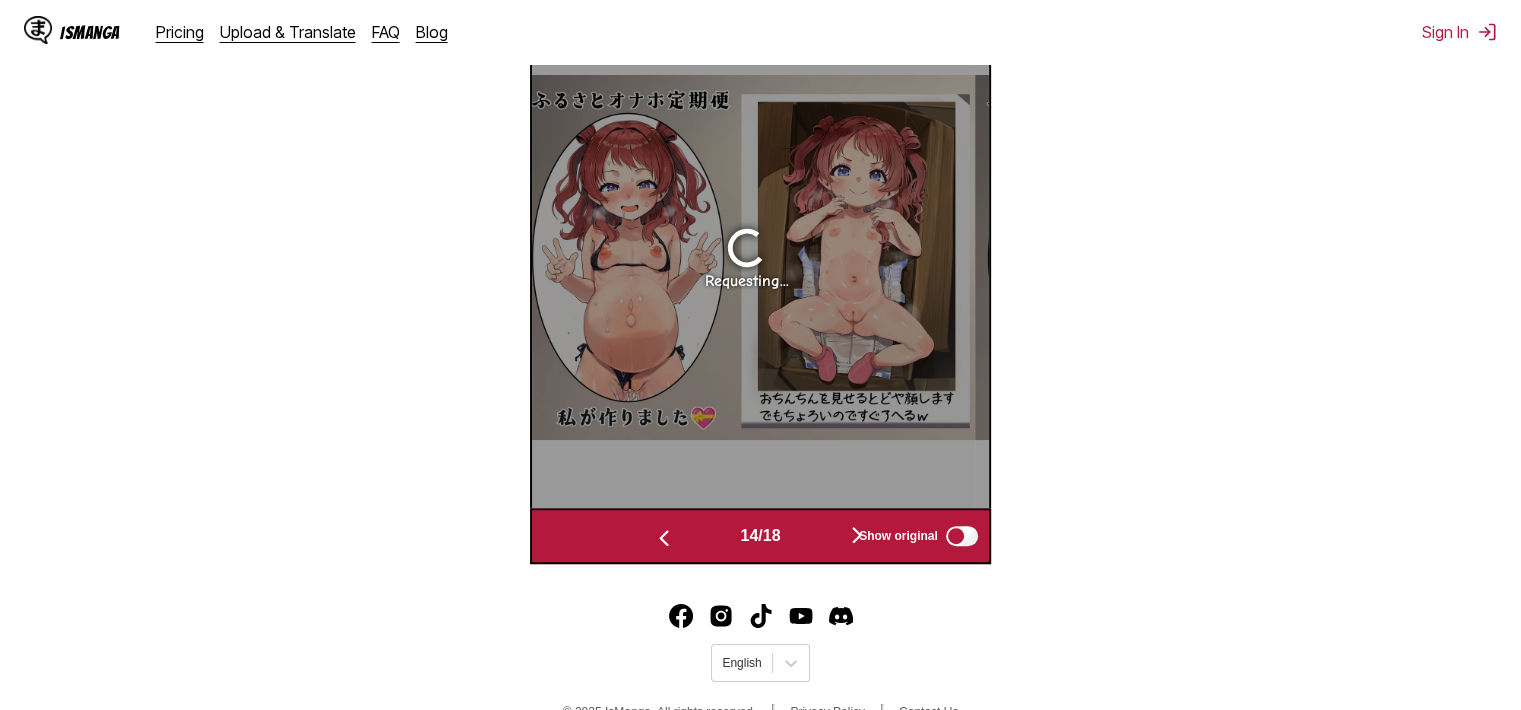 click at bounding box center (664, 538) 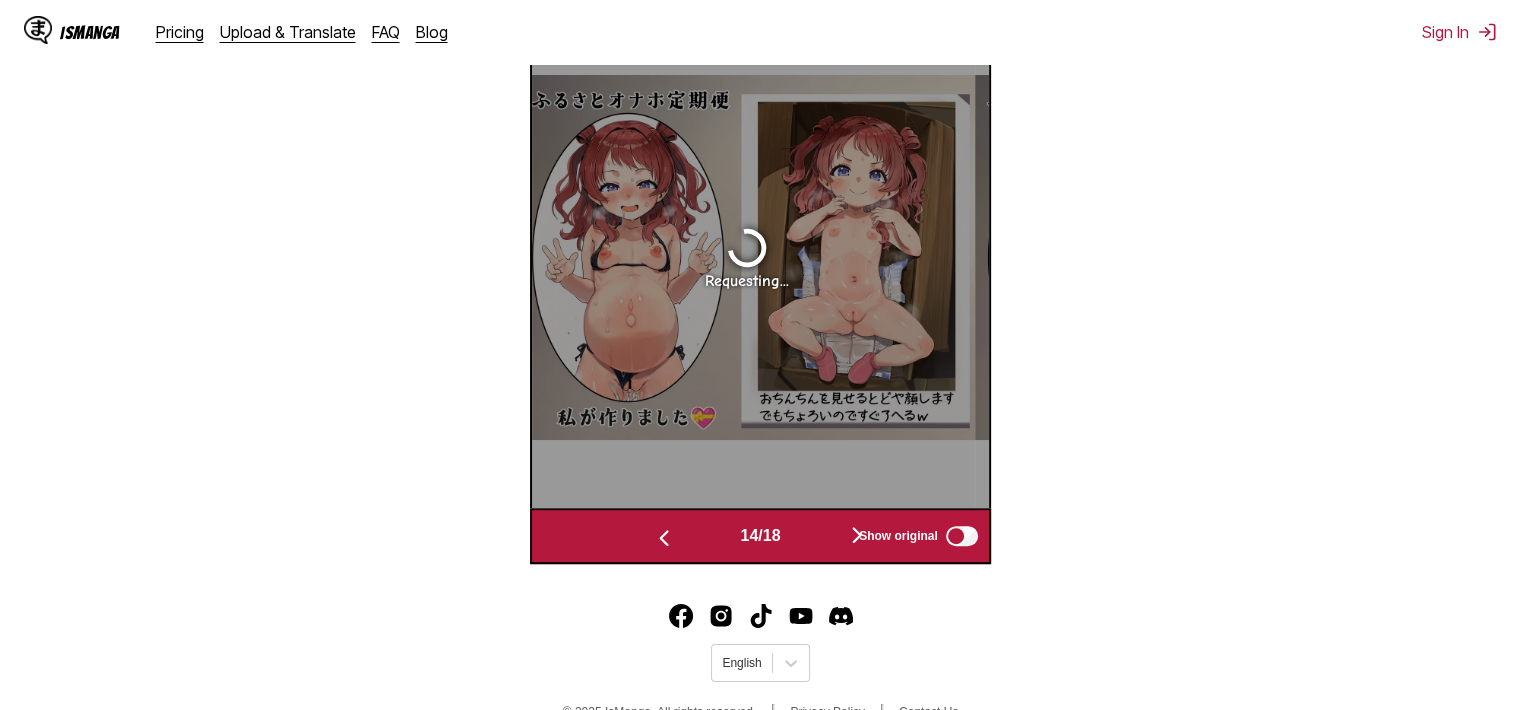 scroll, scrollTop: 0, scrollLeft: 5491, axis: horizontal 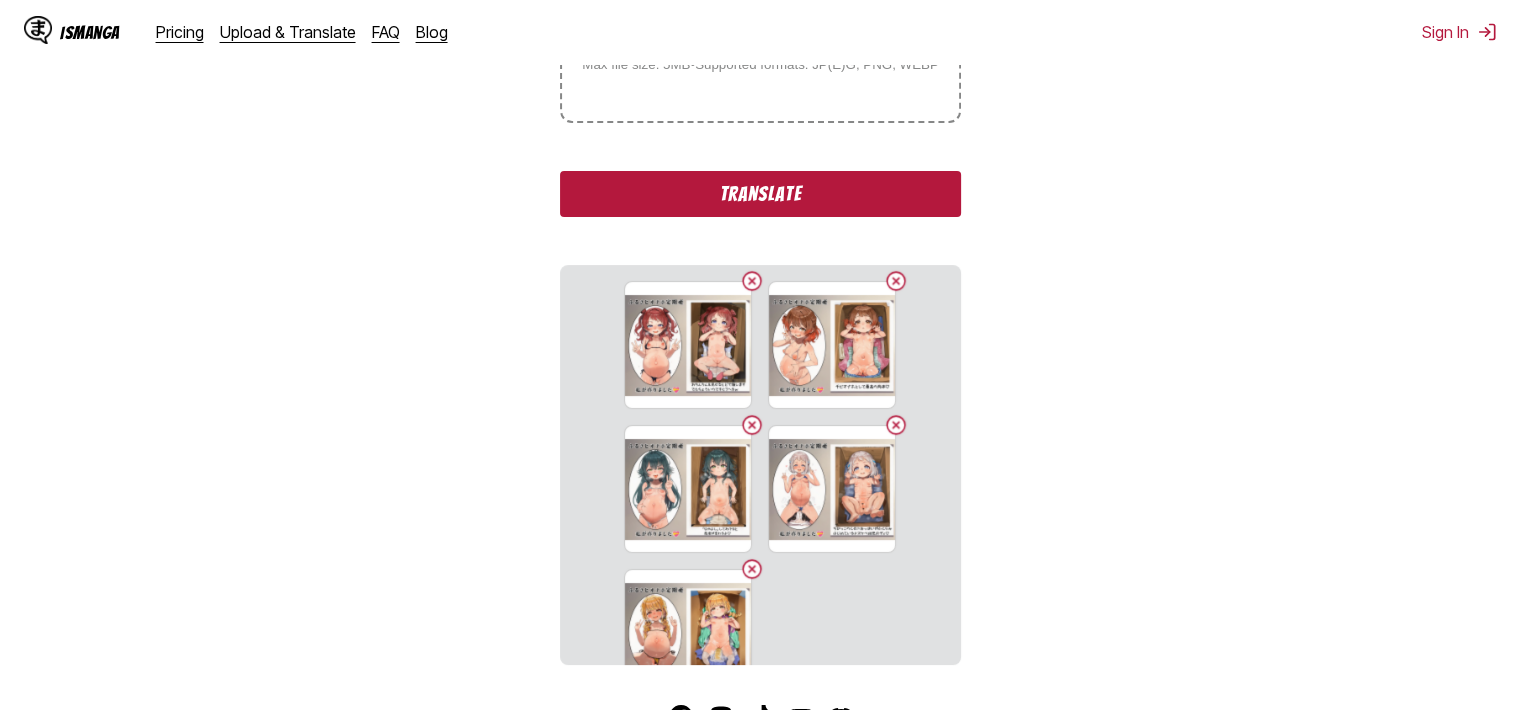 click on "Translate" at bounding box center (760, 194) 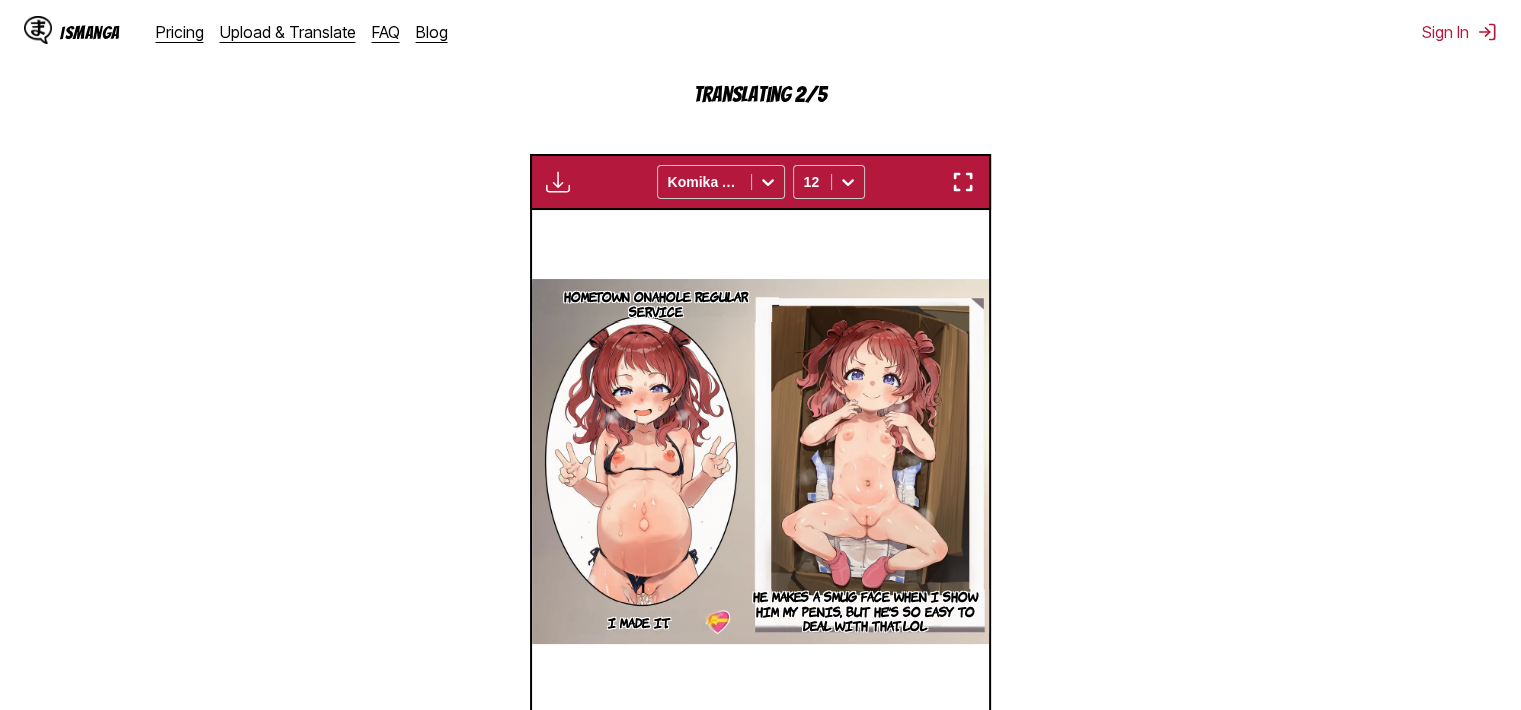 scroll, scrollTop: 406, scrollLeft: 0, axis: vertical 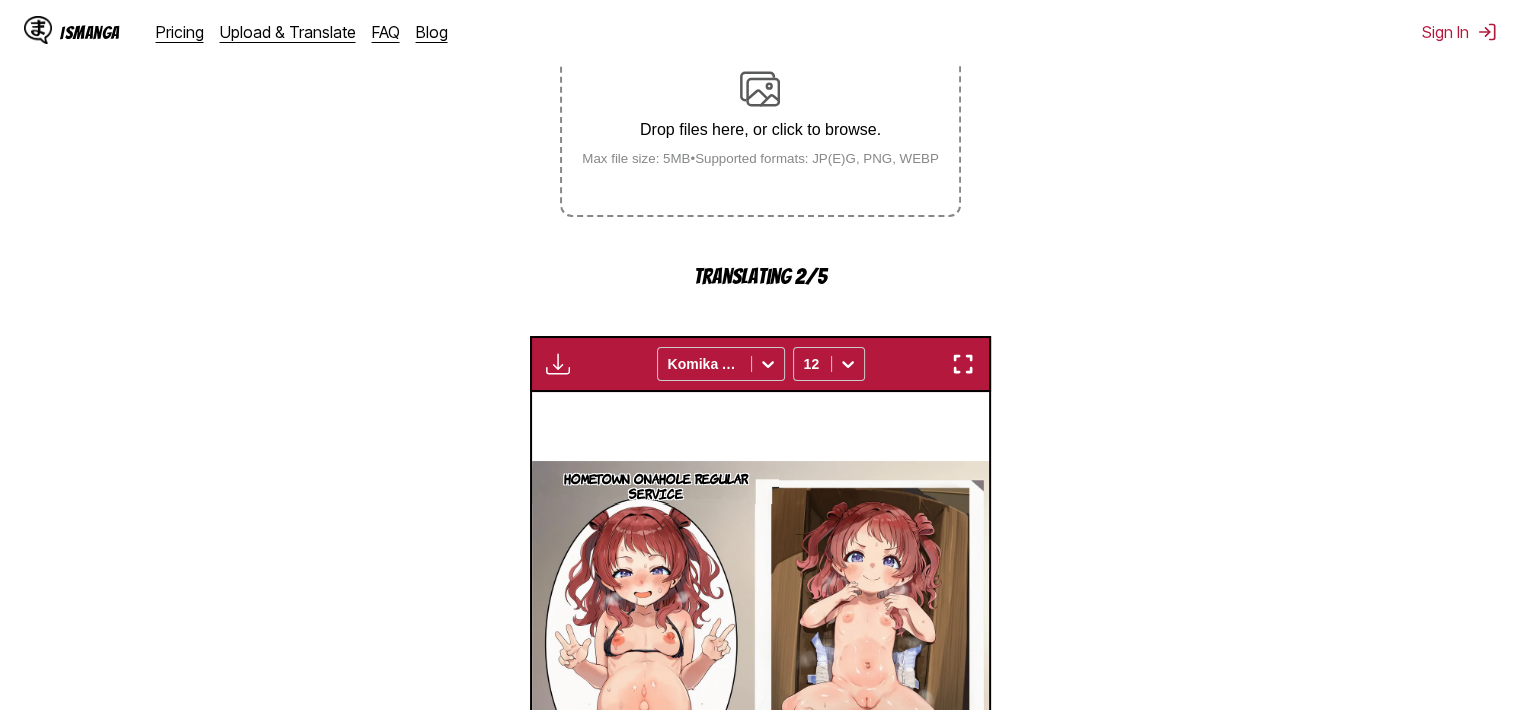 click on "Available for premium users only Komika Axis 12" at bounding box center (760, 364) 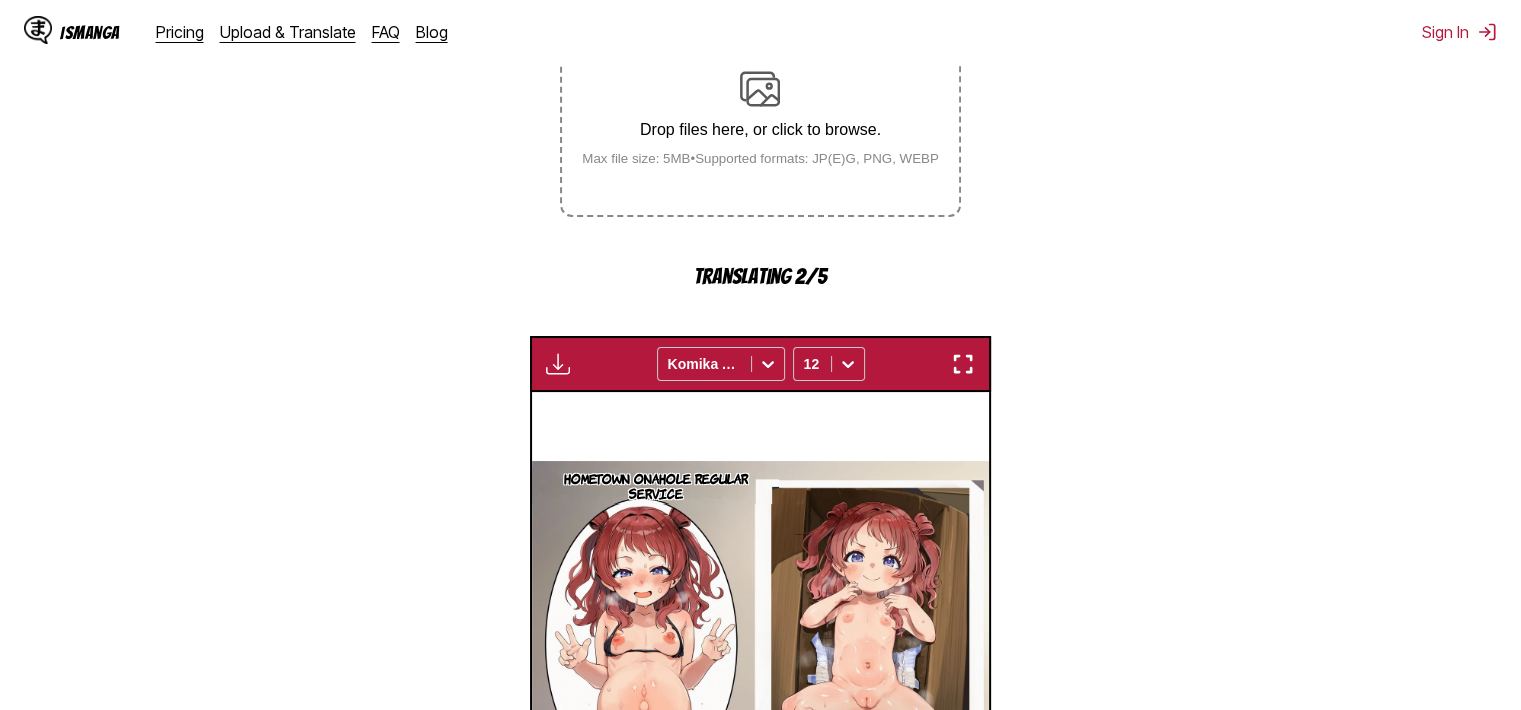 click at bounding box center (963, 364) 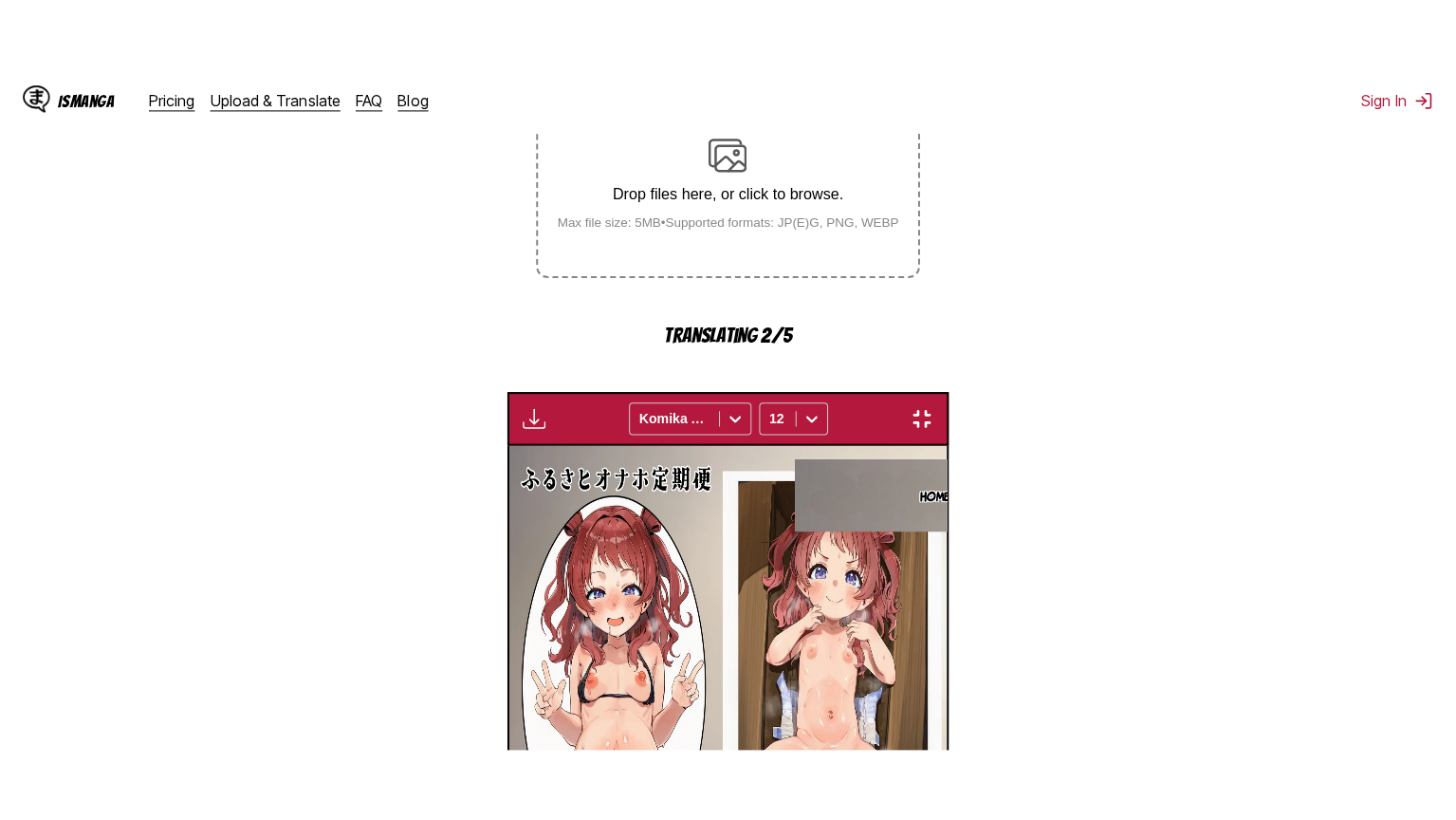 scroll, scrollTop: 220, scrollLeft: 0, axis: vertical 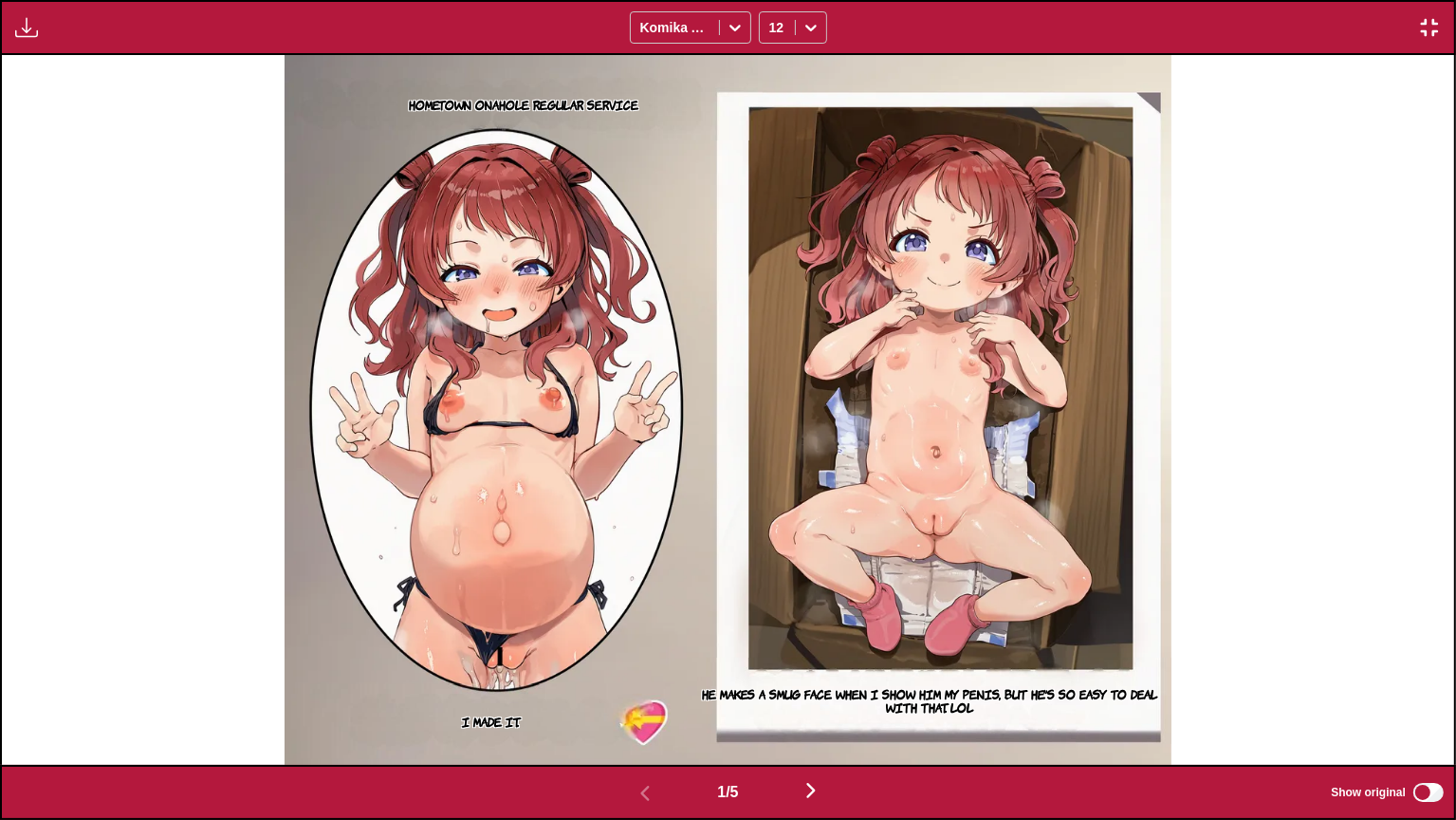 click on "He makes a smug face when I show him my penis, but he's so easy to deal with that. lol" at bounding box center (930, 700) 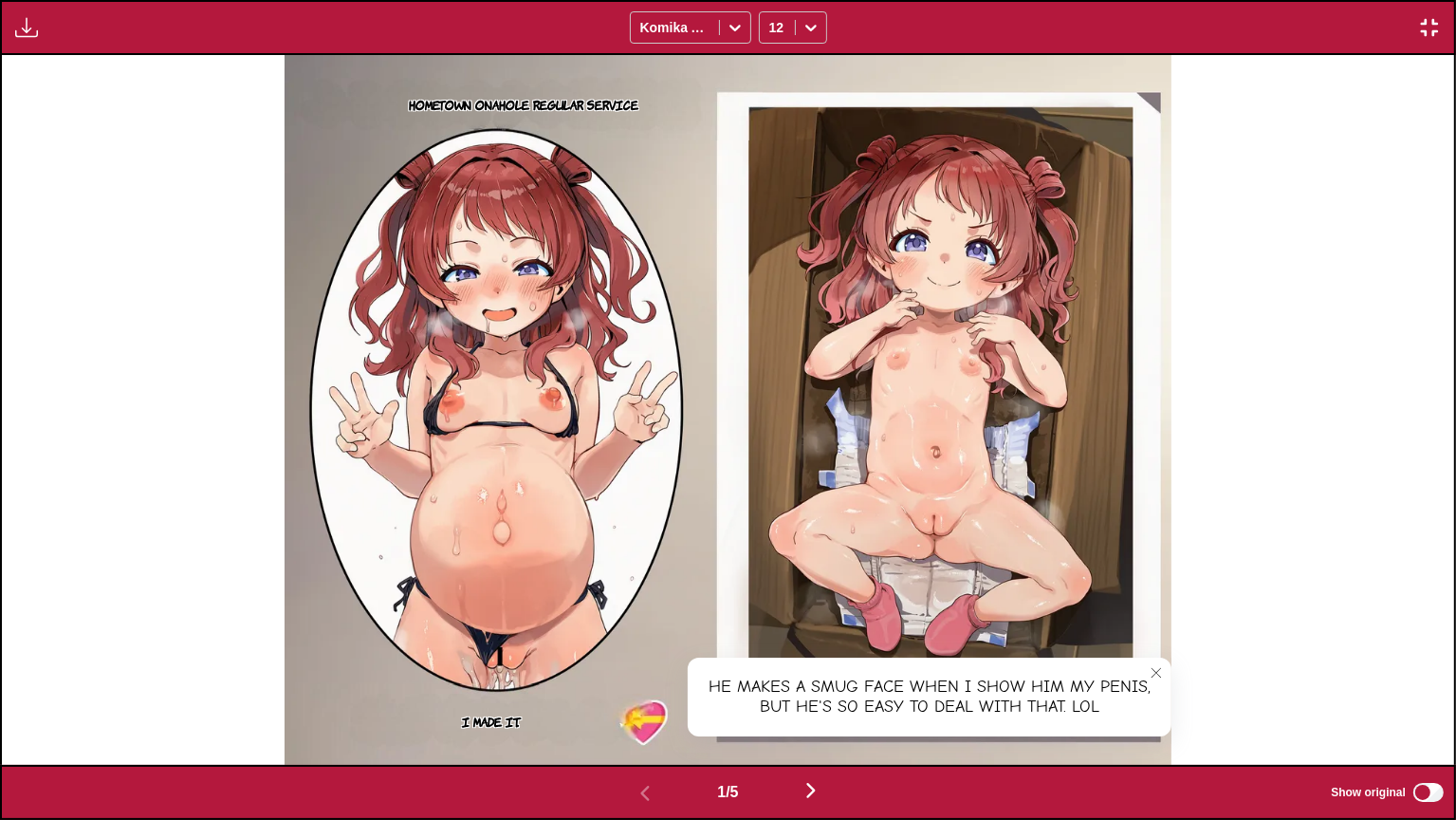 type 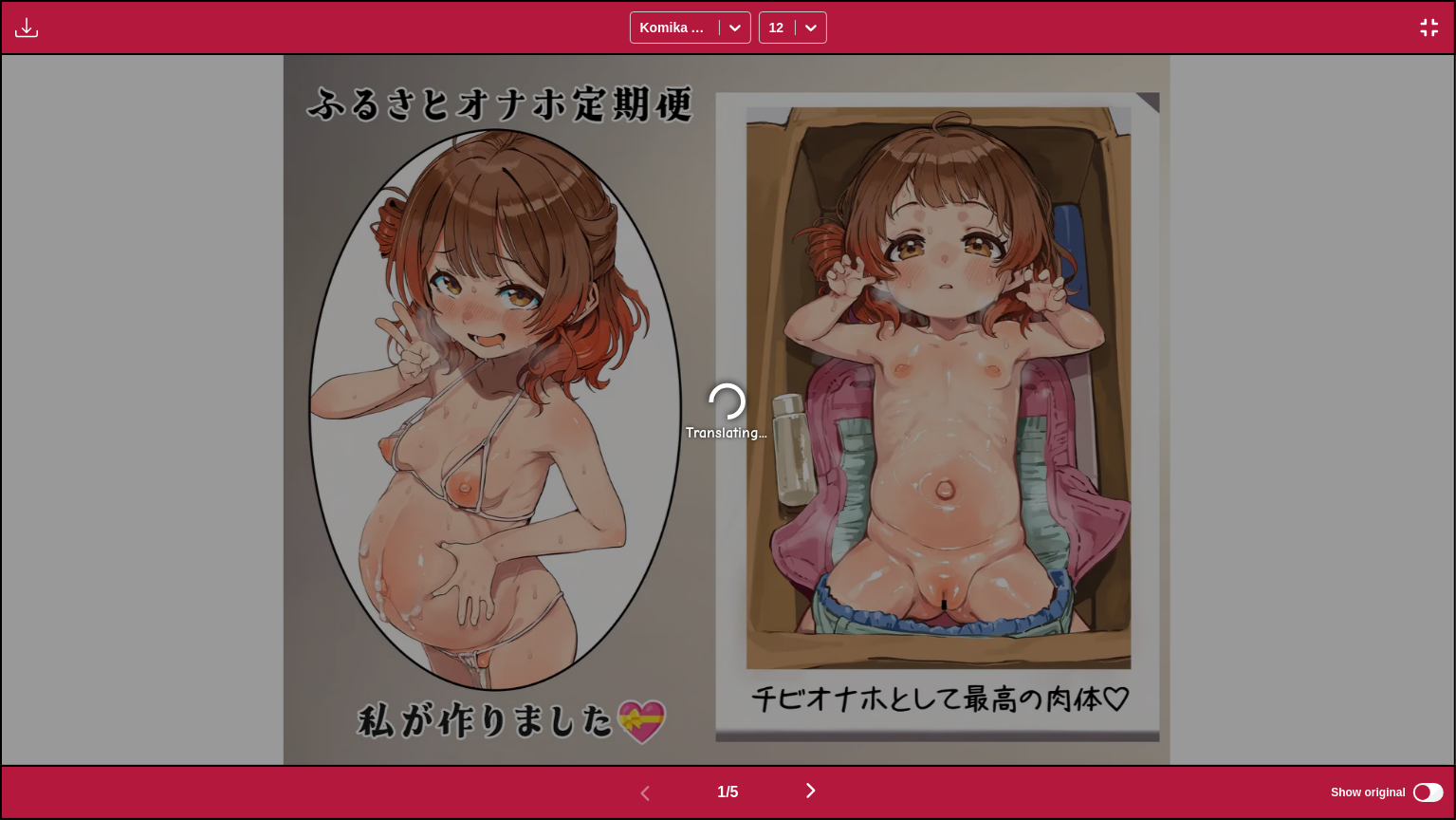 scroll, scrollTop: 0, scrollLeft: 0, axis: both 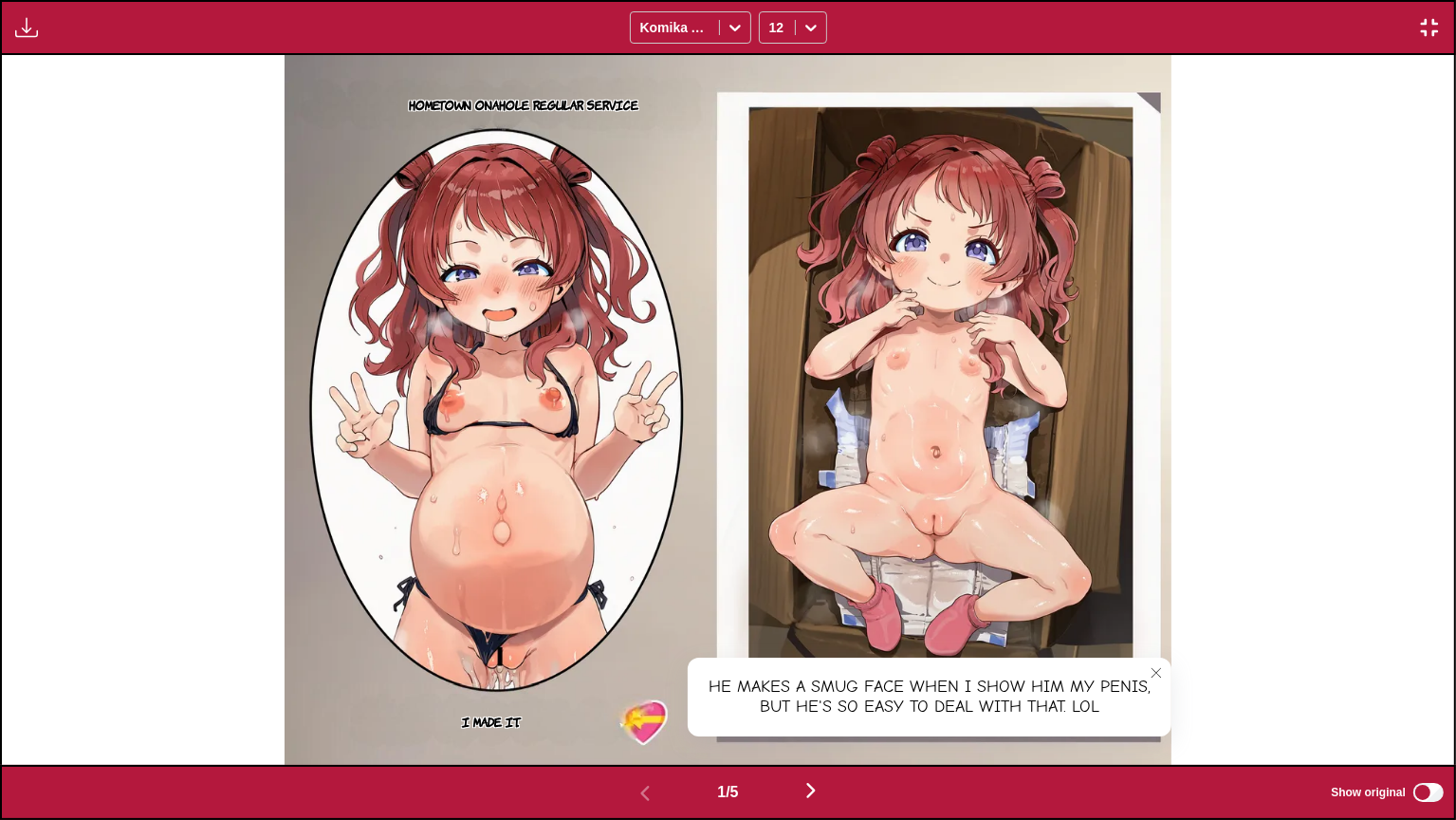 click at bounding box center [1429, 28] 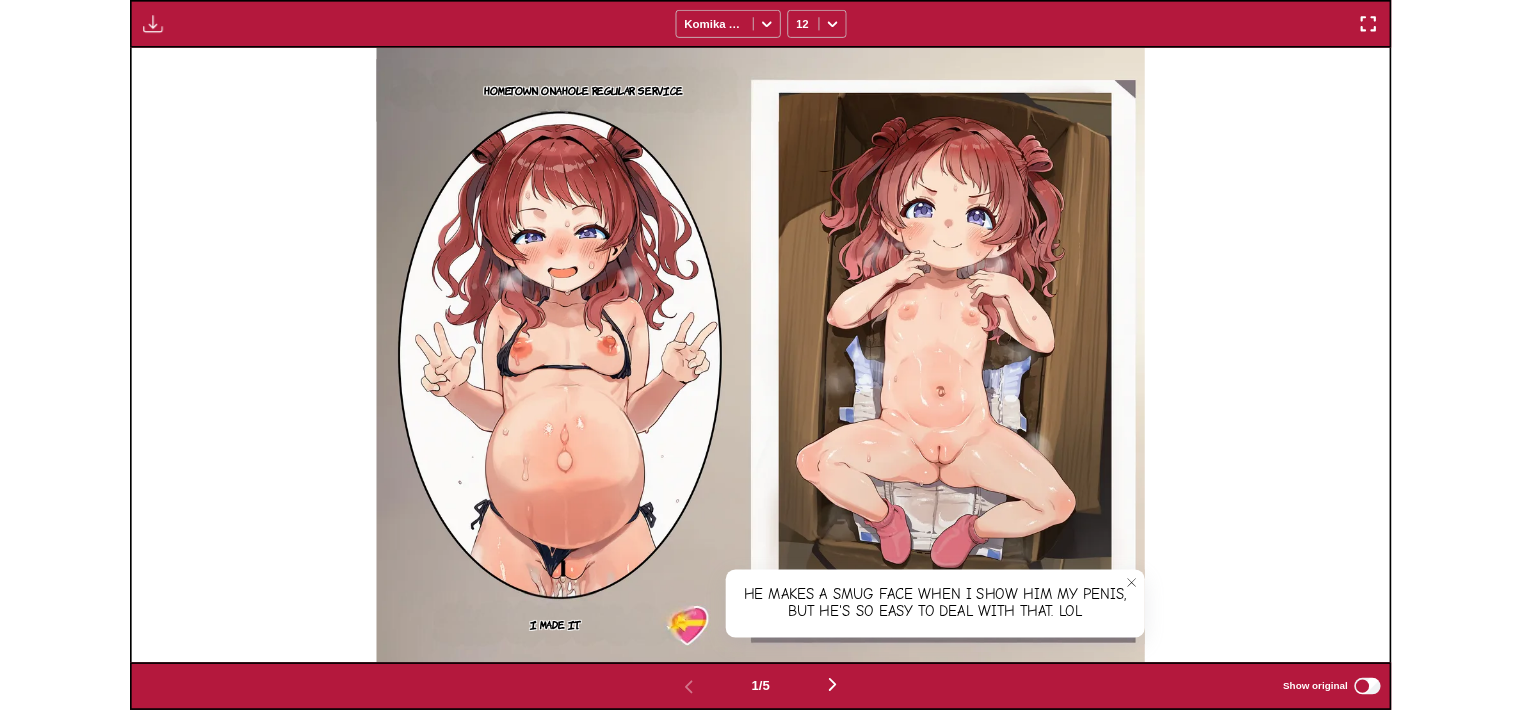 scroll, scrollTop: 592, scrollLeft: 0, axis: vertical 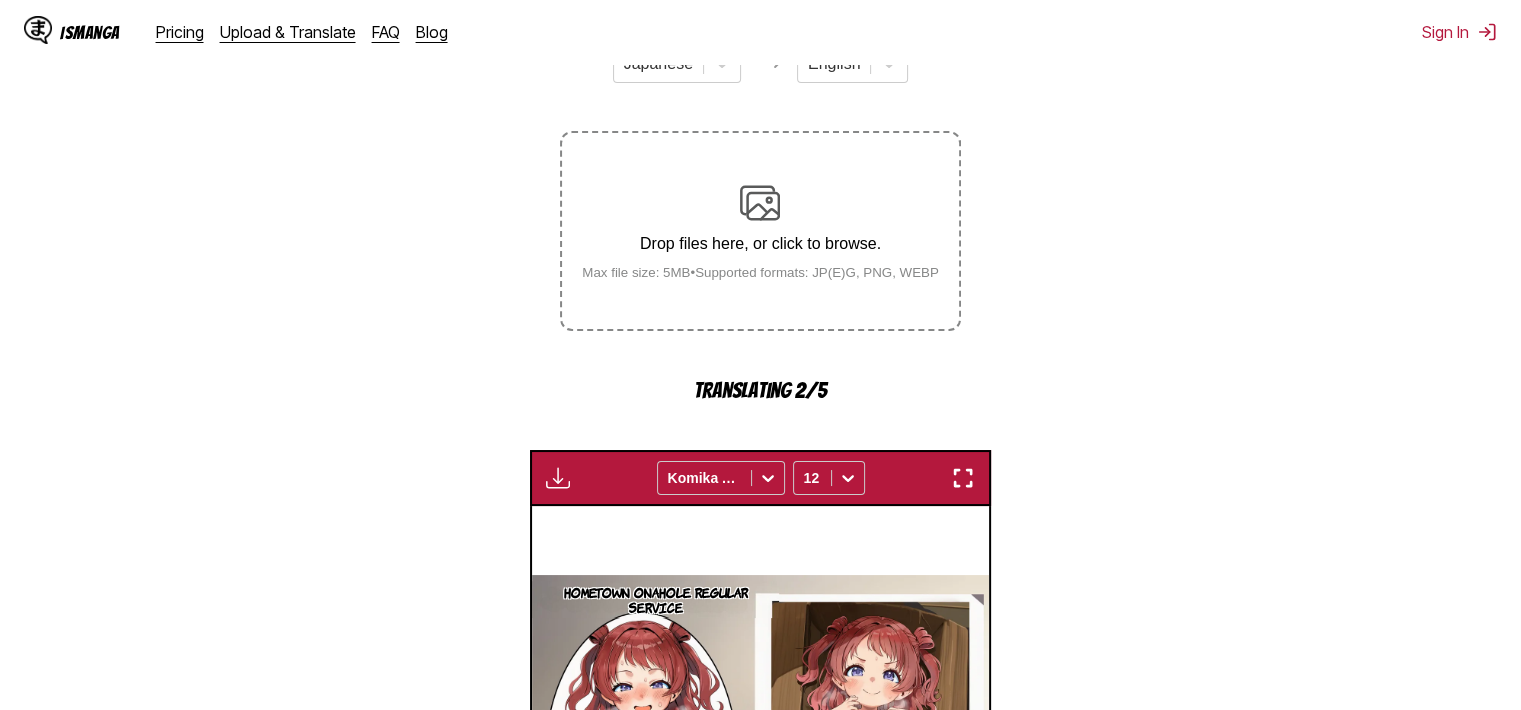 click at bounding box center [963, 478] 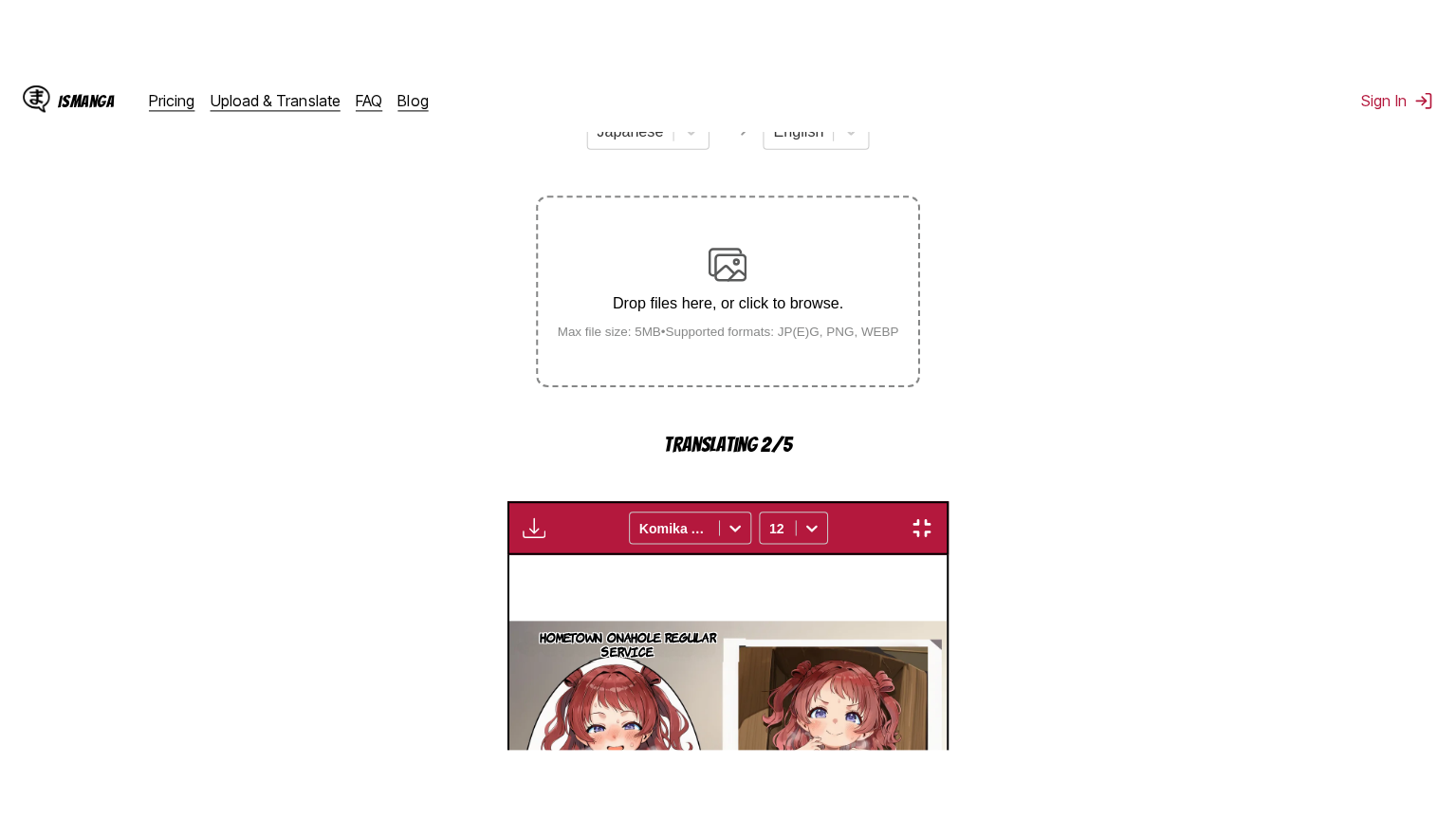 scroll, scrollTop: 220, scrollLeft: 0, axis: vertical 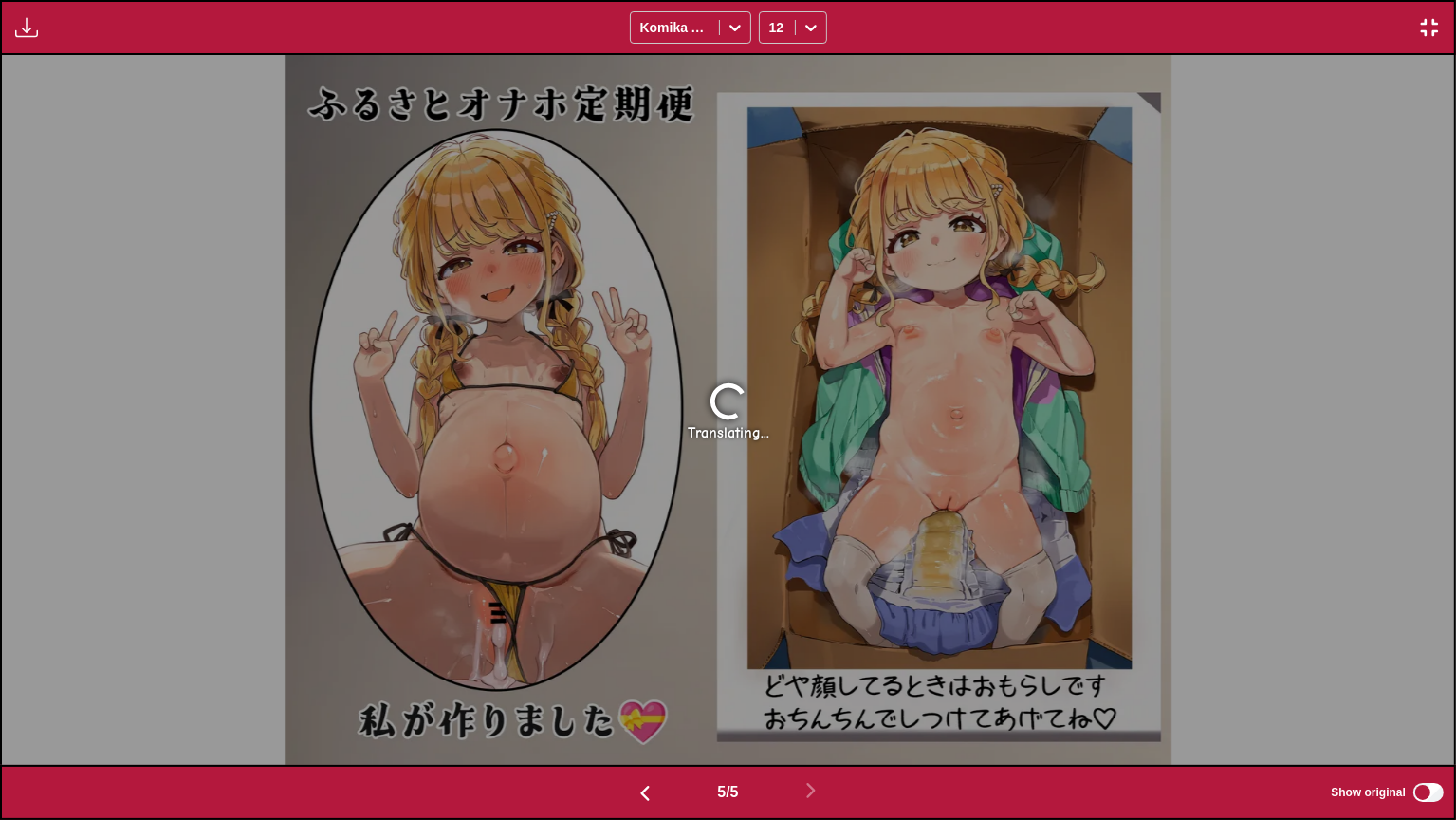 click at bounding box center [1429, 28] 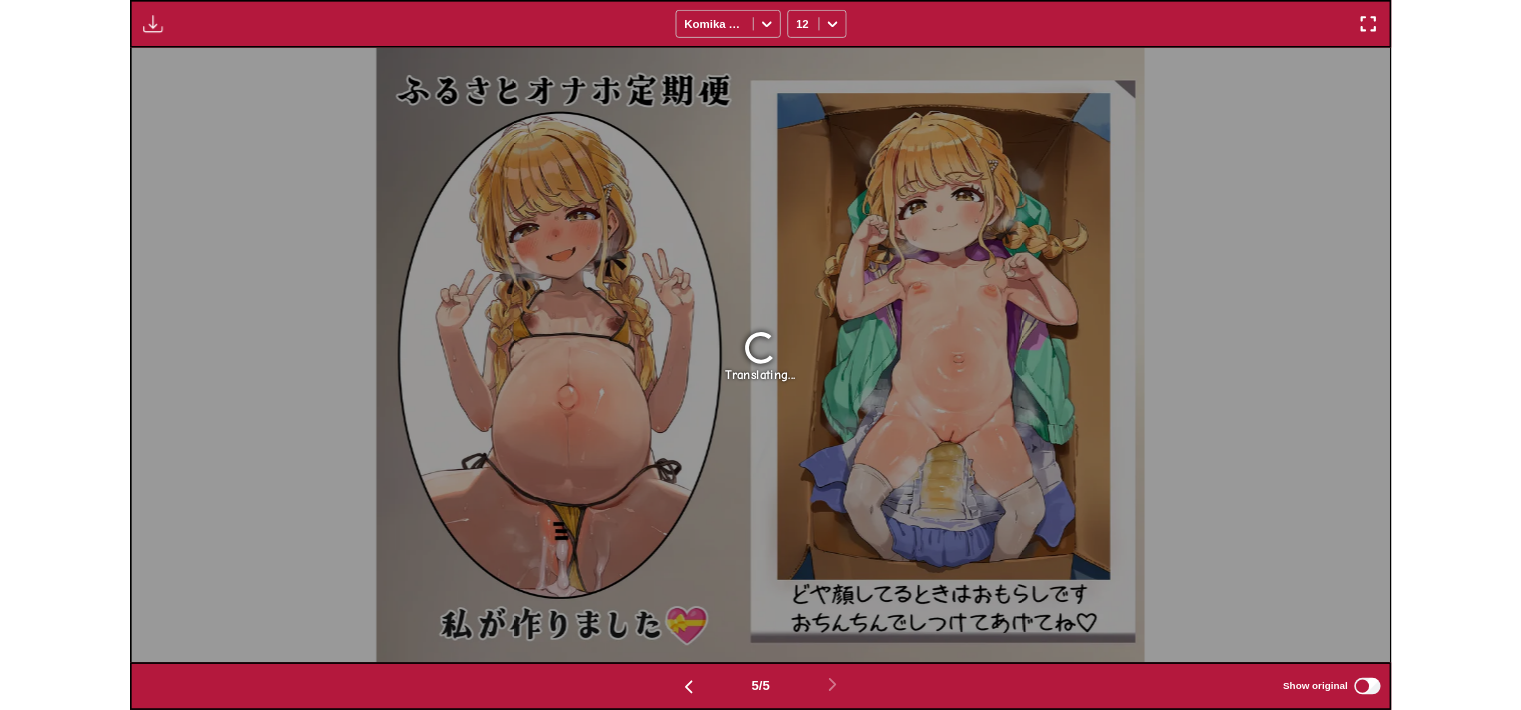 scroll, scrollTop: 592, scrollLeft: 0, axis: vertical 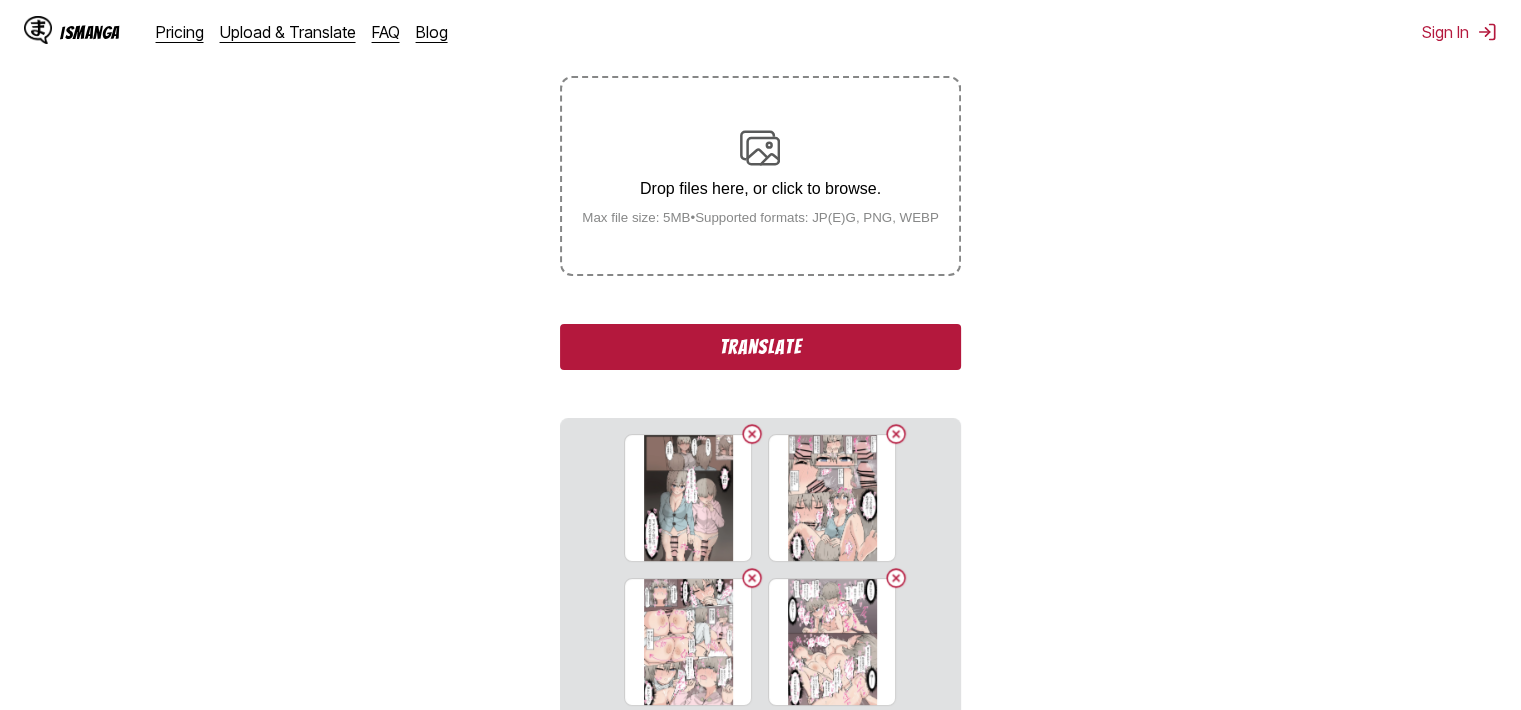 click on "Translate" at bounding box center [760, 347] 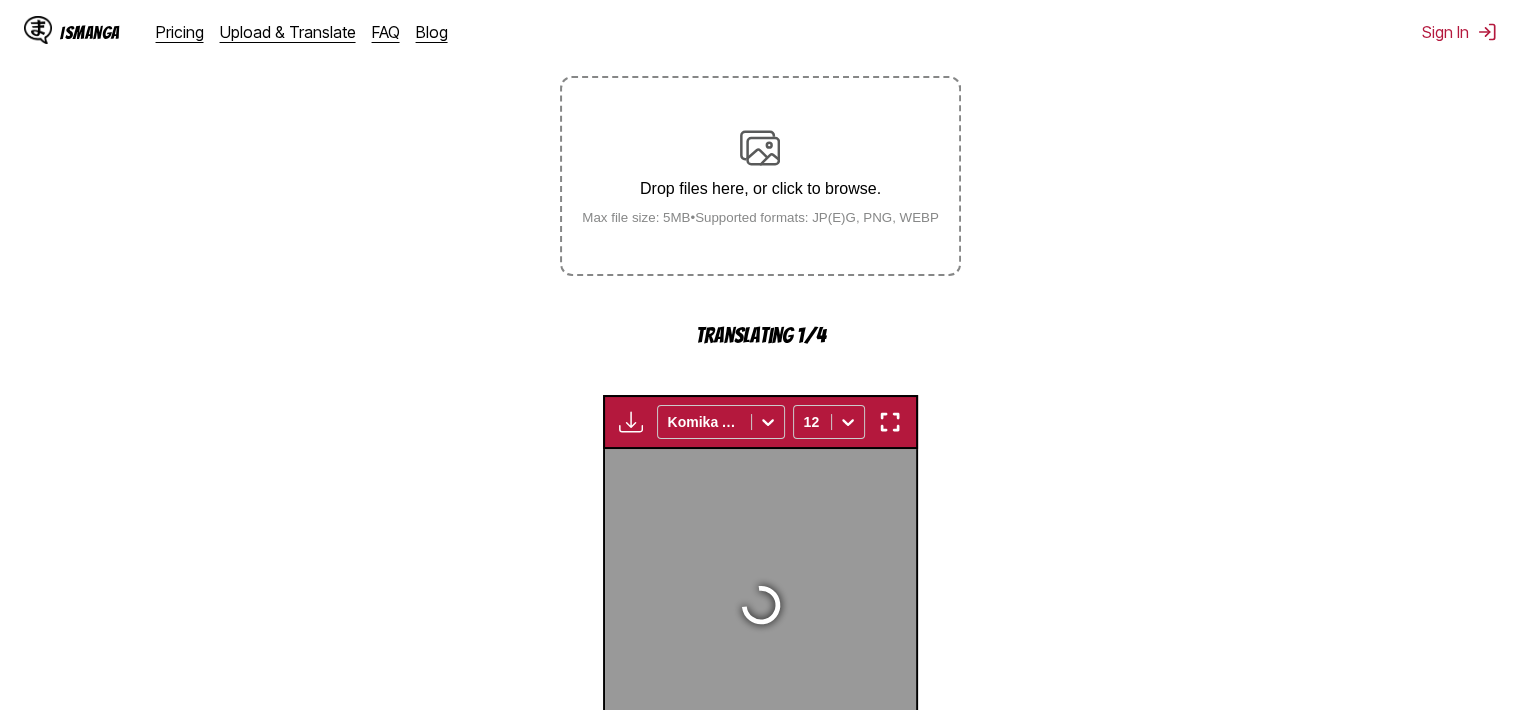 scroll, scrollTop: 606, scrollLeft: 0, axis: vertical 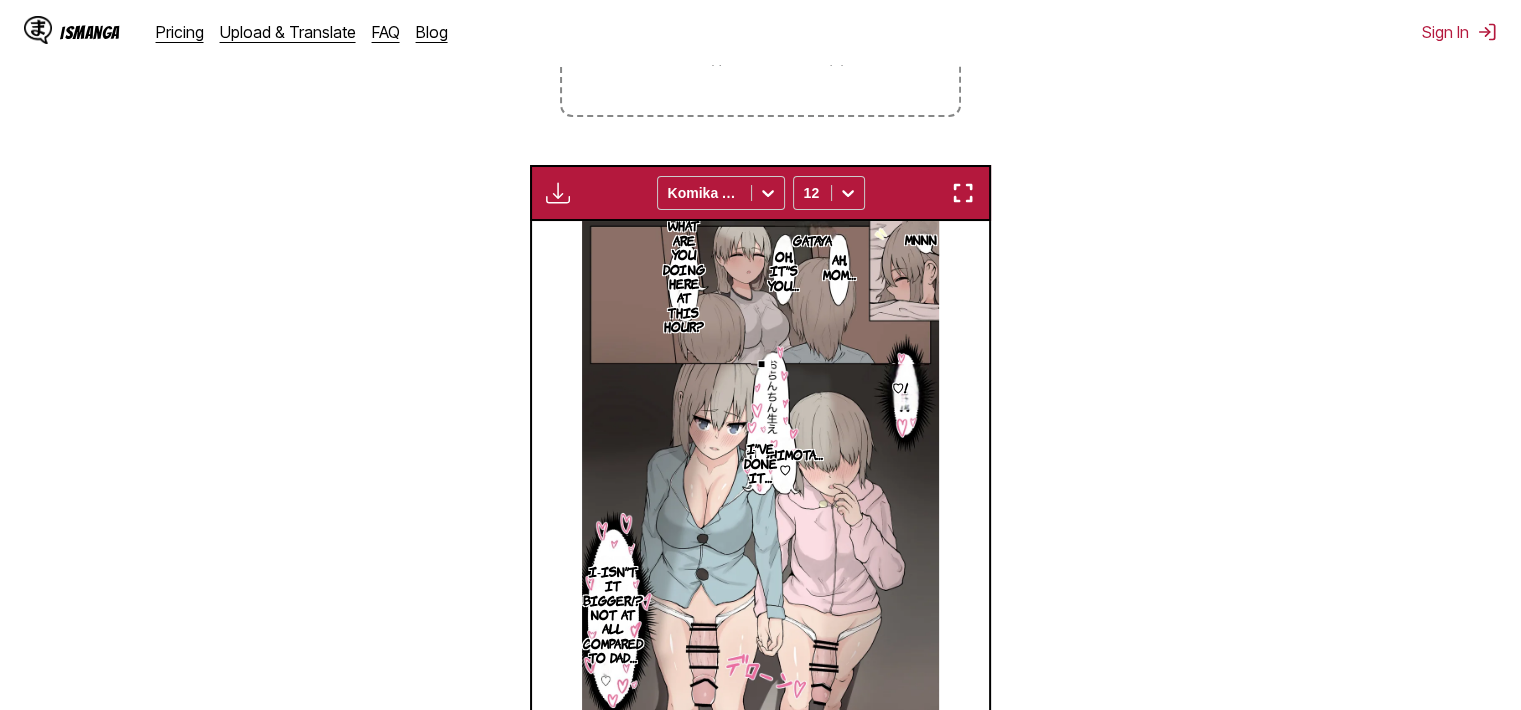 click at bounding box center [963, 193] 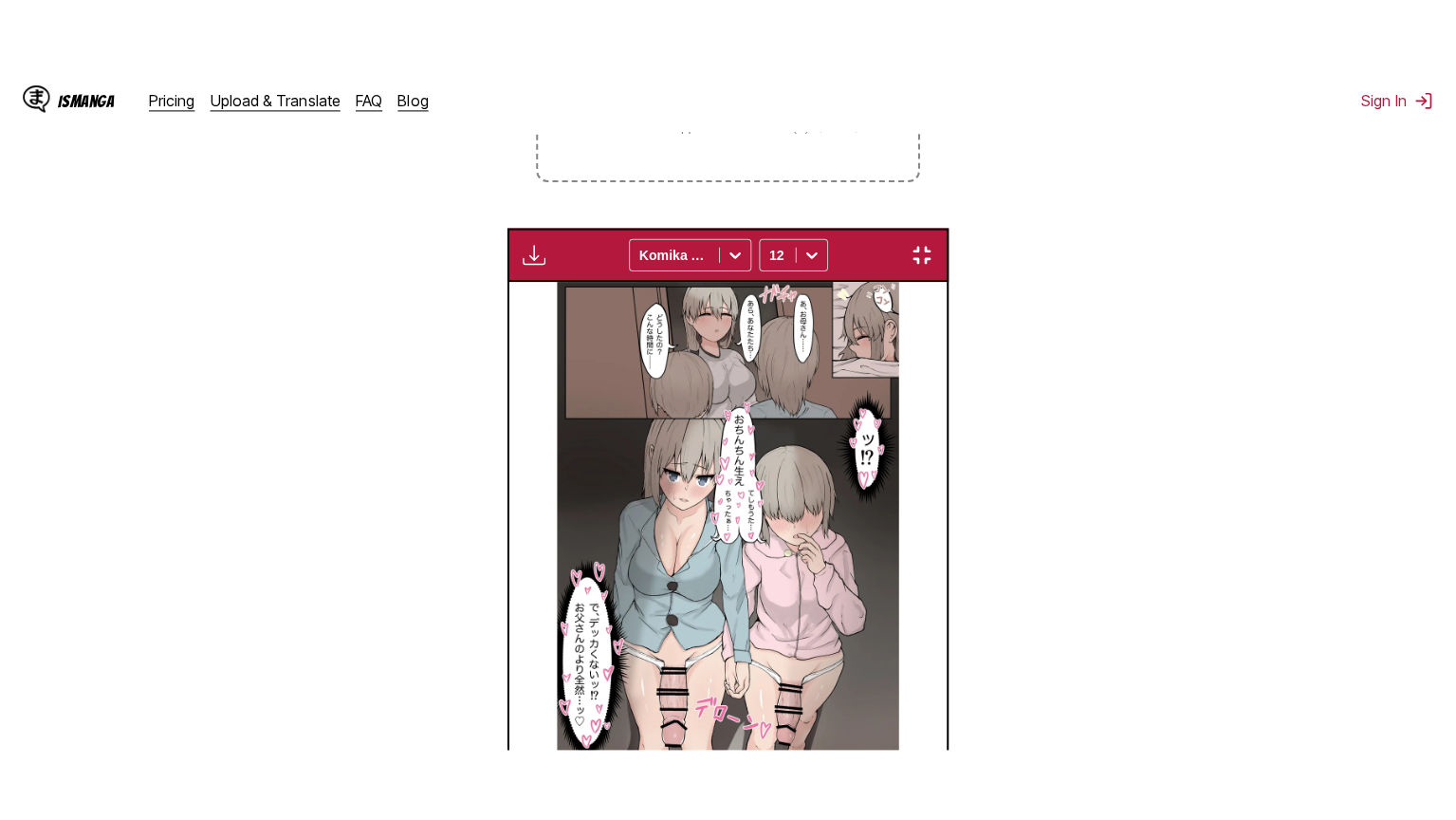 scroll, scrollTop: 220, scrollLeft: 0, axis: vertical 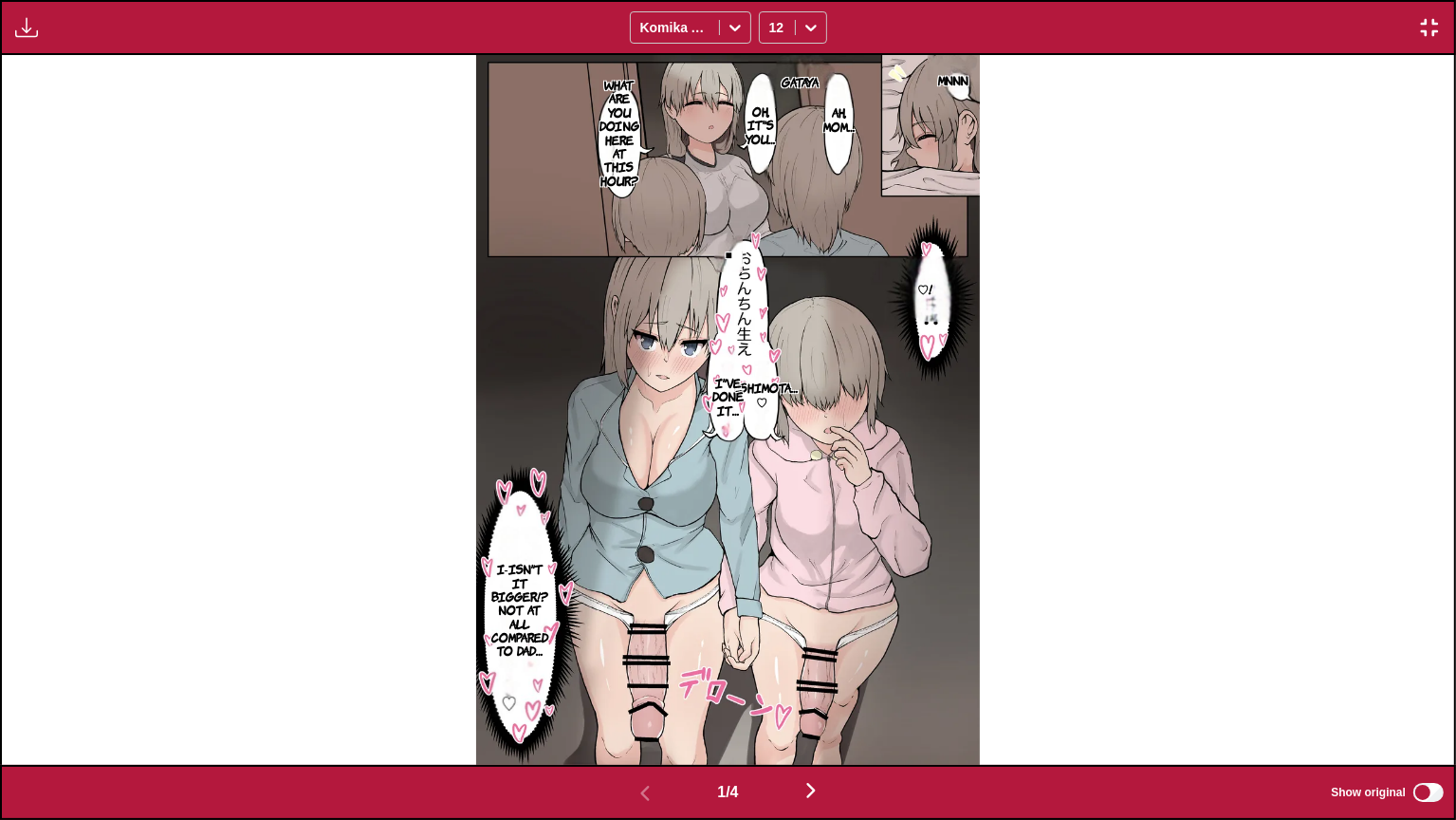 type 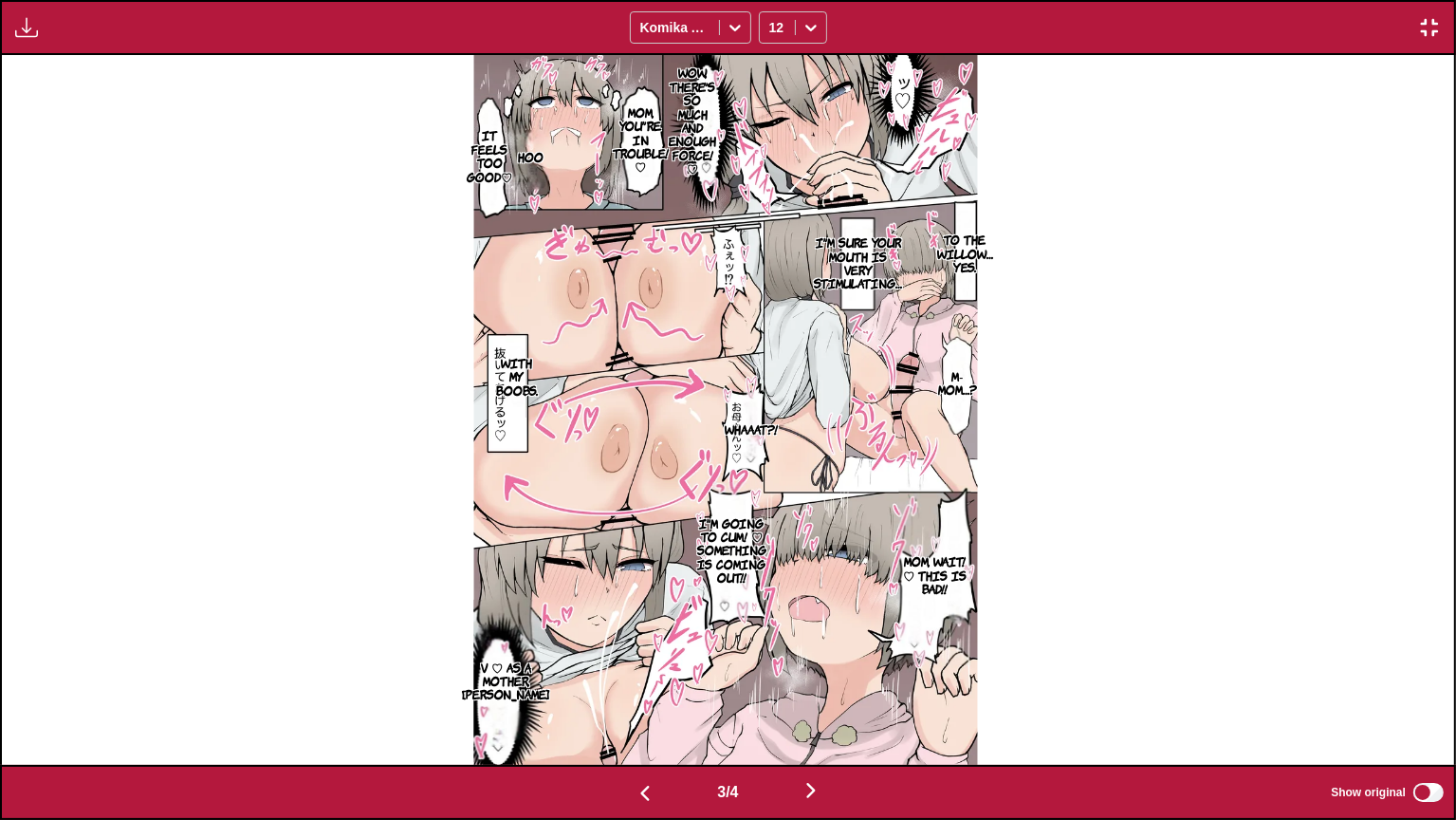 scroll, scrollTop: 0, scrollLeft: 4359, axis: horizontal 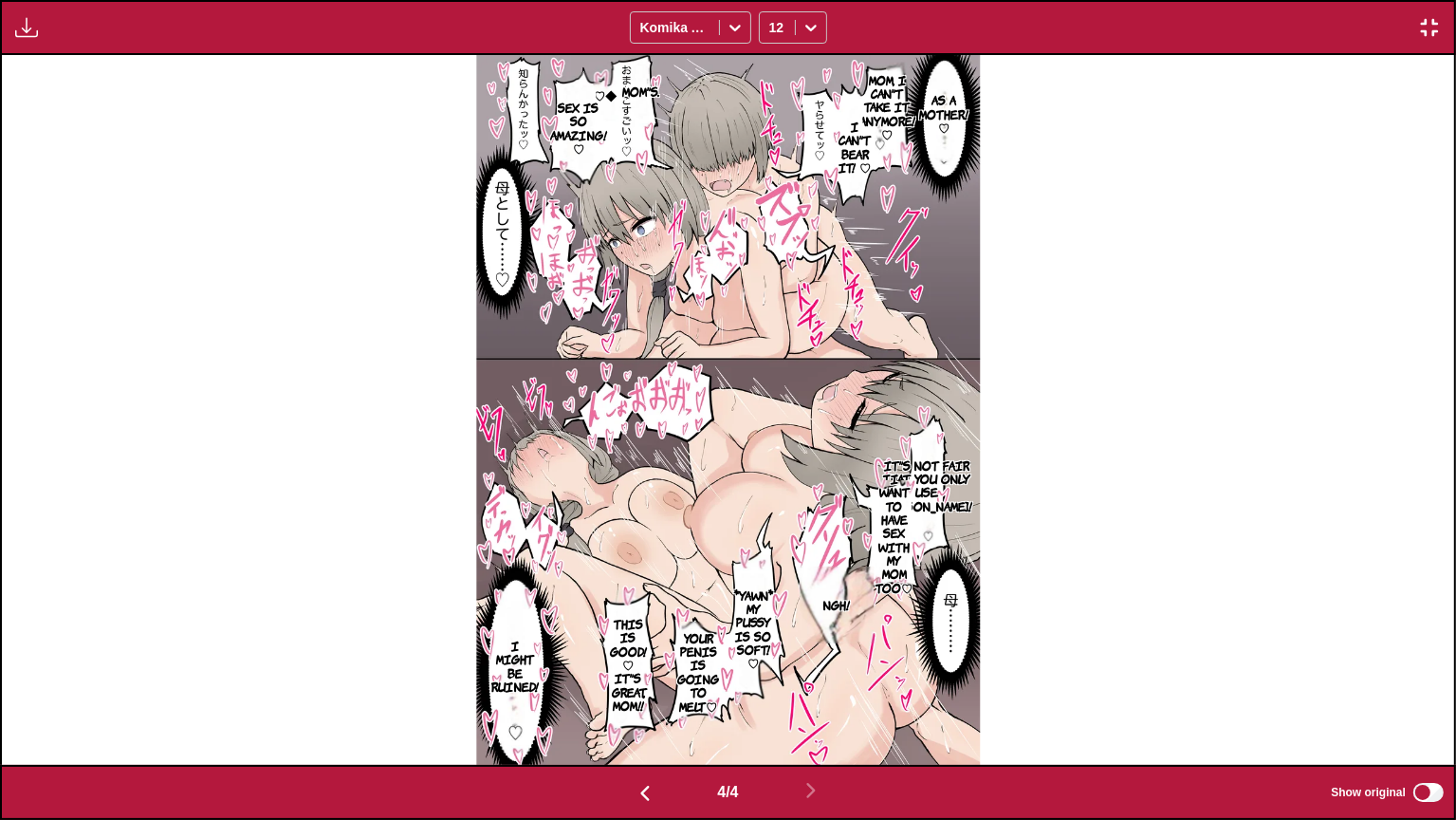 click on "It's not fair that you only use willow!" at bounding box center [927, 486] 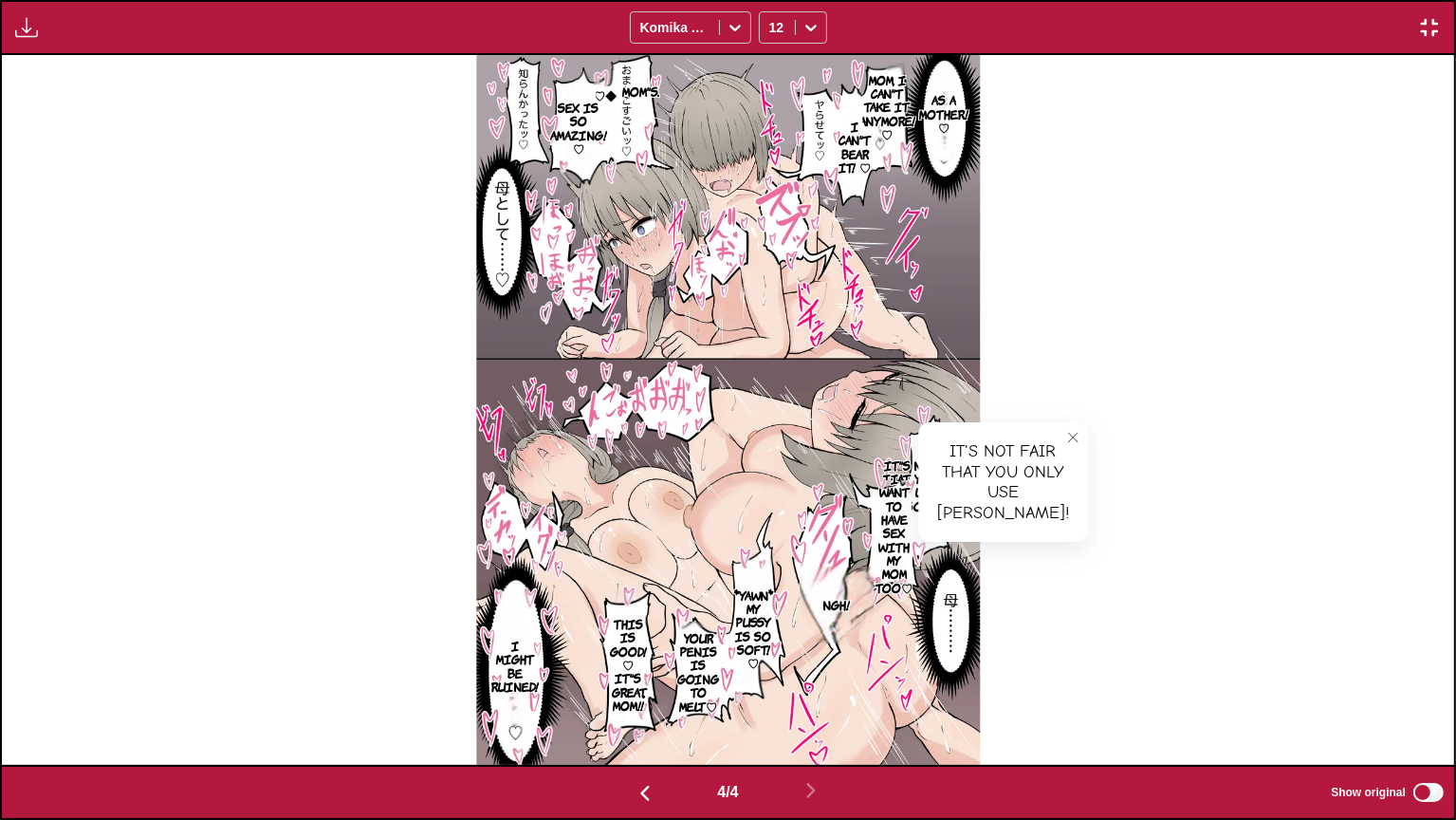 click on "I want to have sex with my mom too♡" at bounding box center (894, 533) 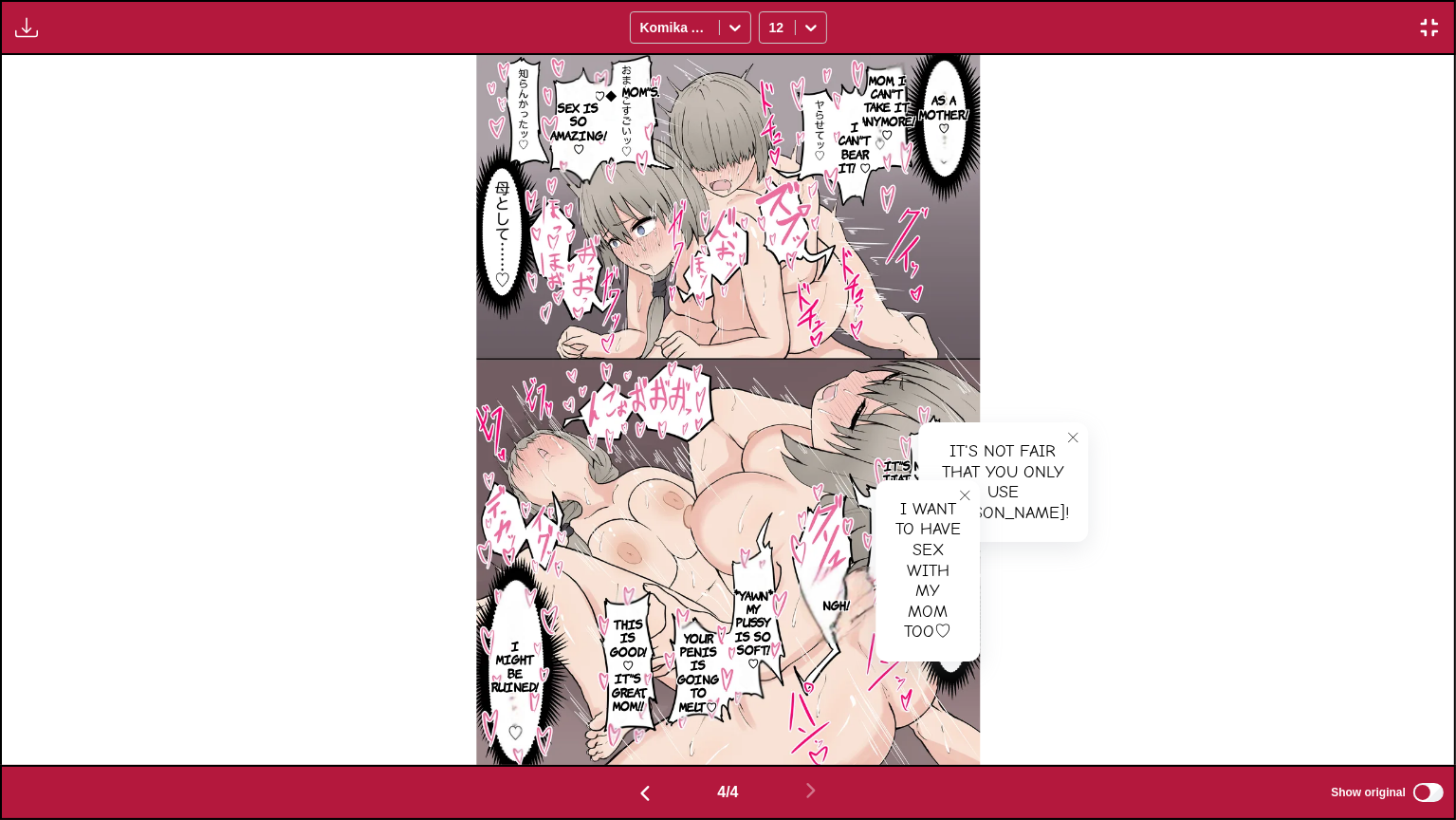 click at bounding box center [1429, 28] 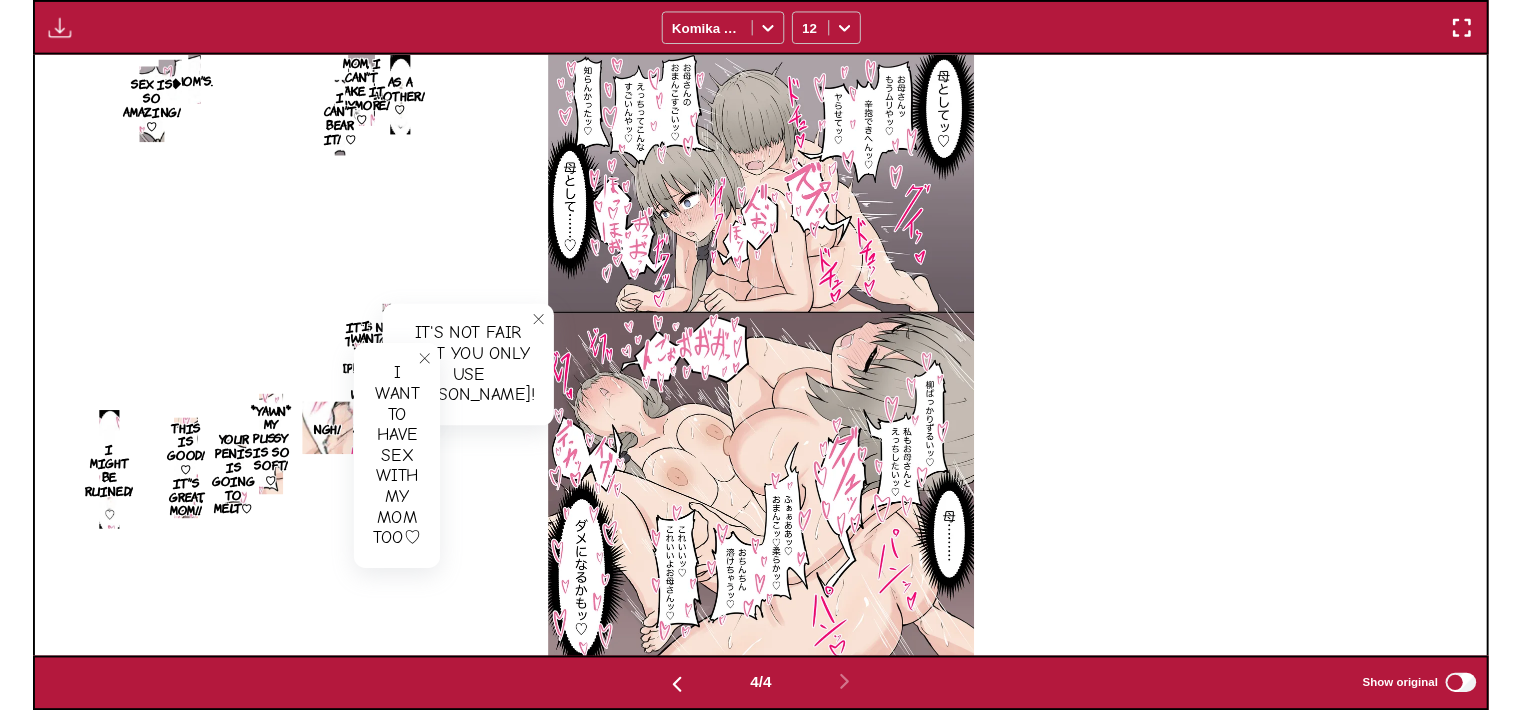 scroll, scrollTop: 521, scrollLeft: 0, axis: vertical 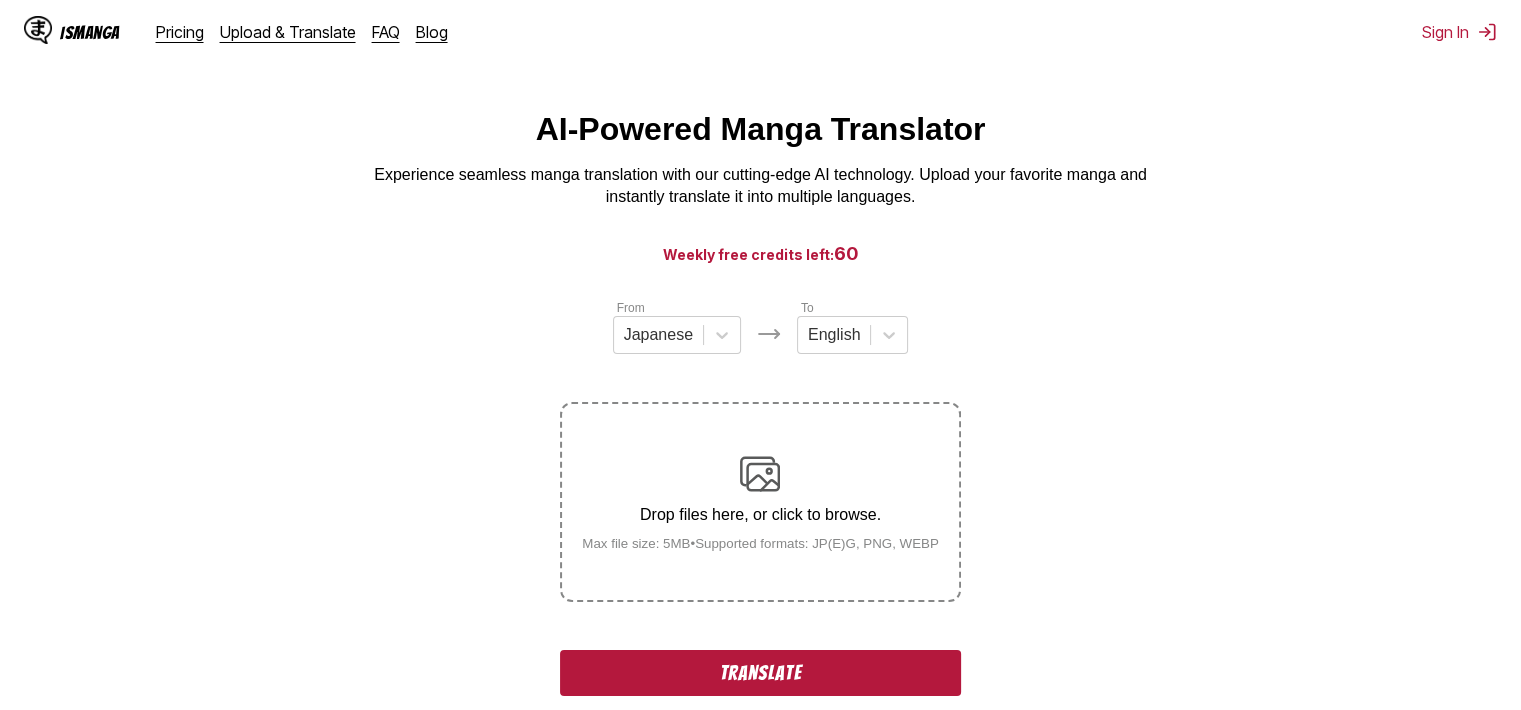 click on "Translate" at bounding box center [760, 673] 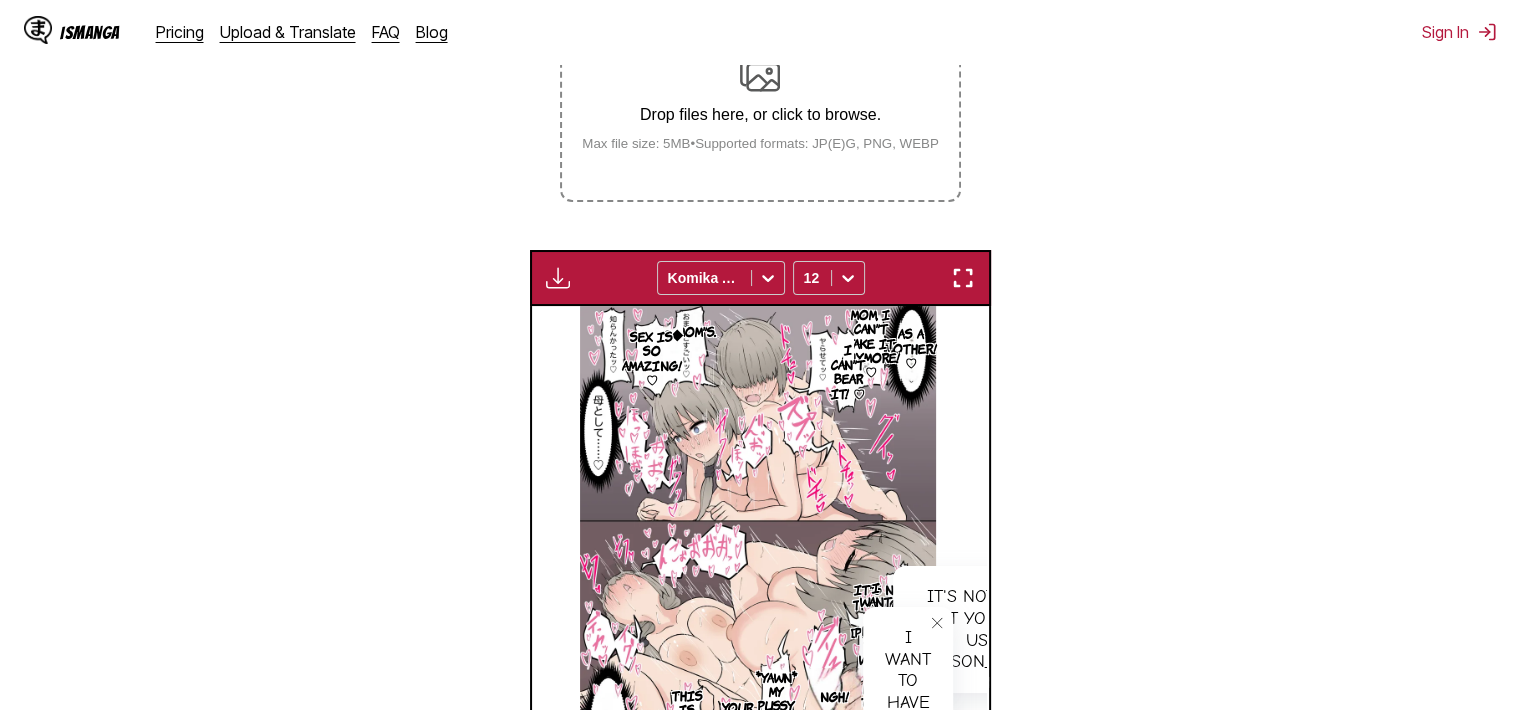 drag, startPoint x: 965, startPoint y: 277, endPoint x: 964, endPoint y: 383, distance: 106.004715 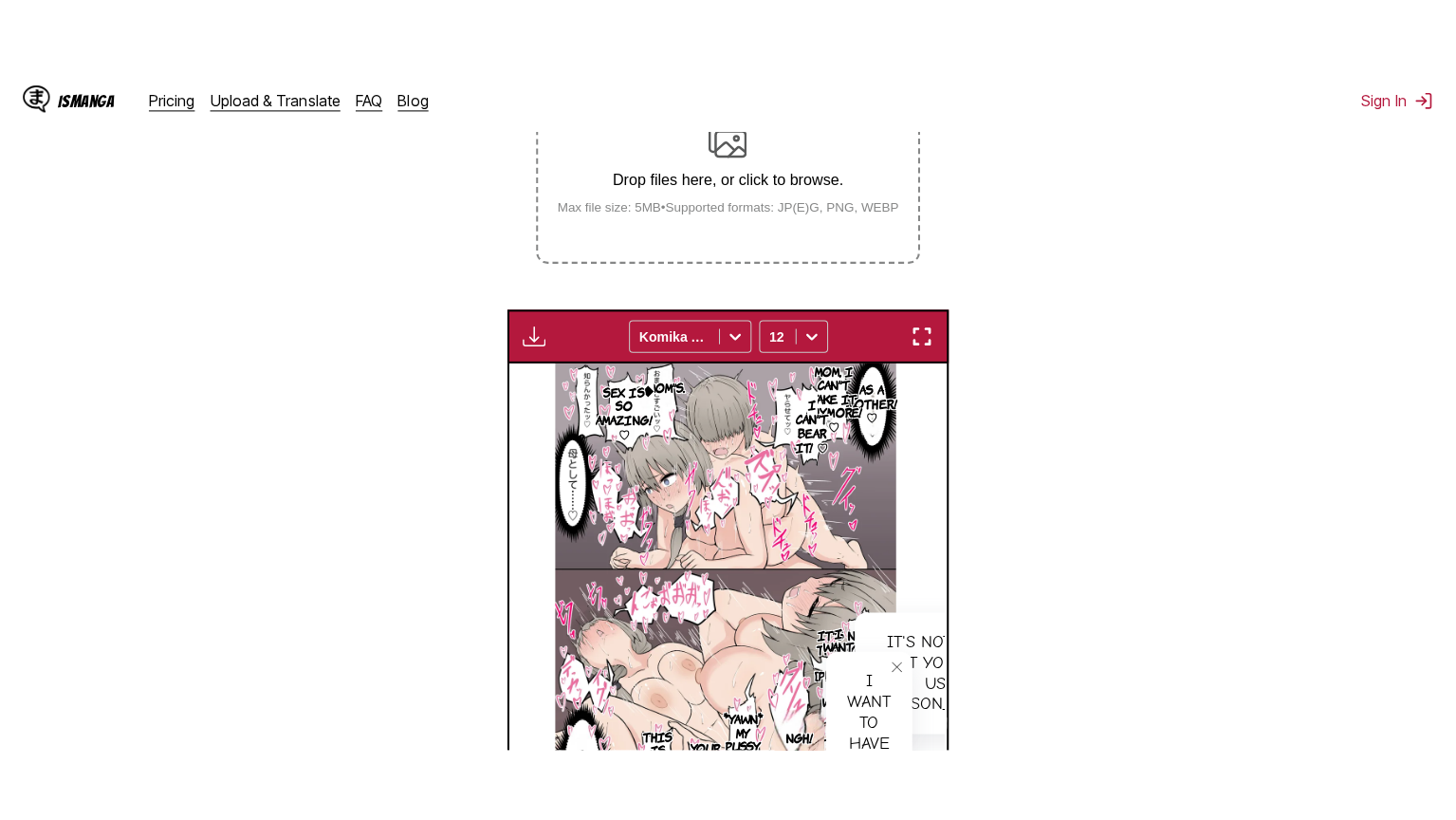 scroll, scrollTop: 220, scrollLeft: 0, axis: vertical 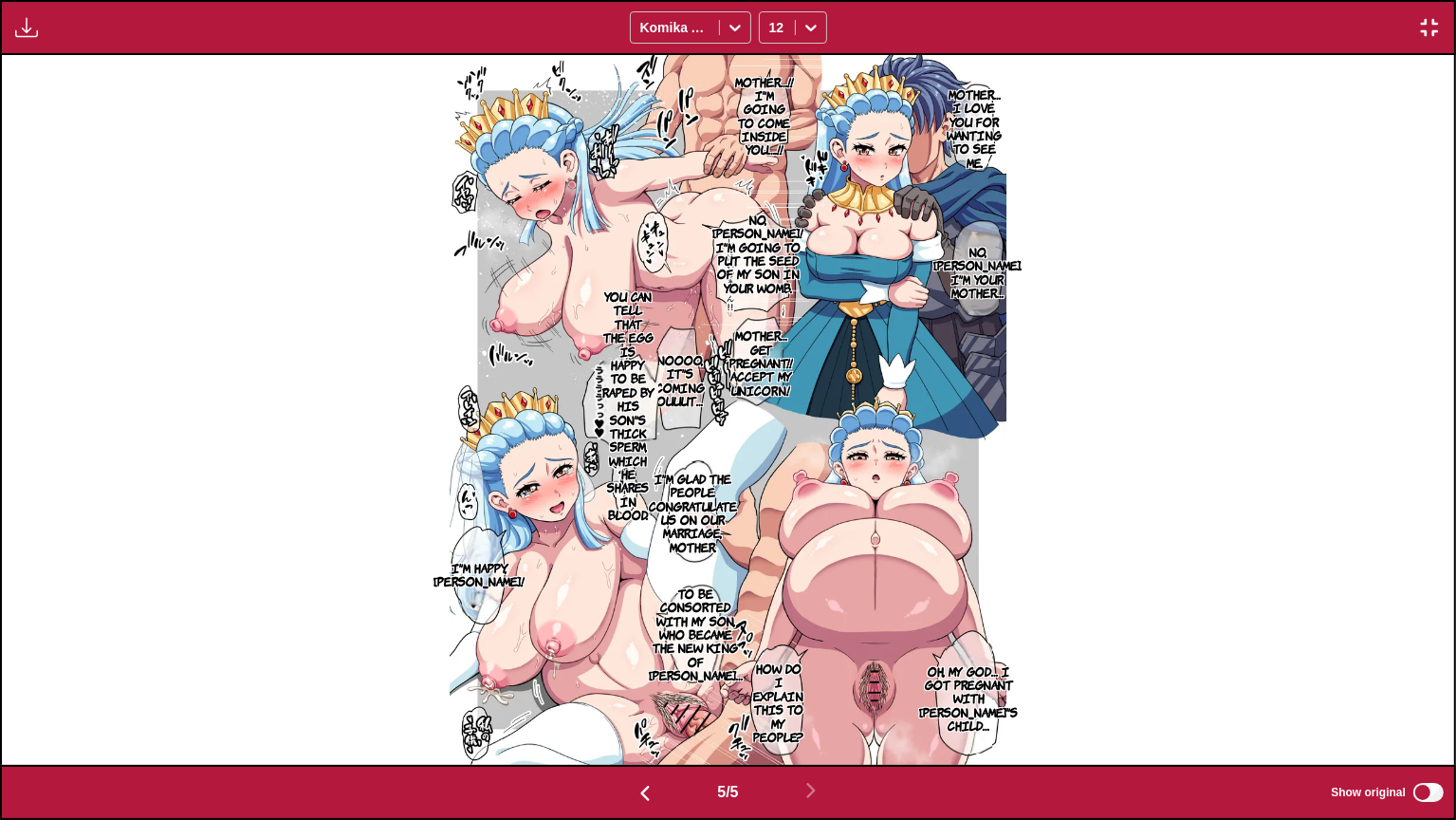 click on "Mother… I love you for wanting to see me." at bounding box center (974, 128) 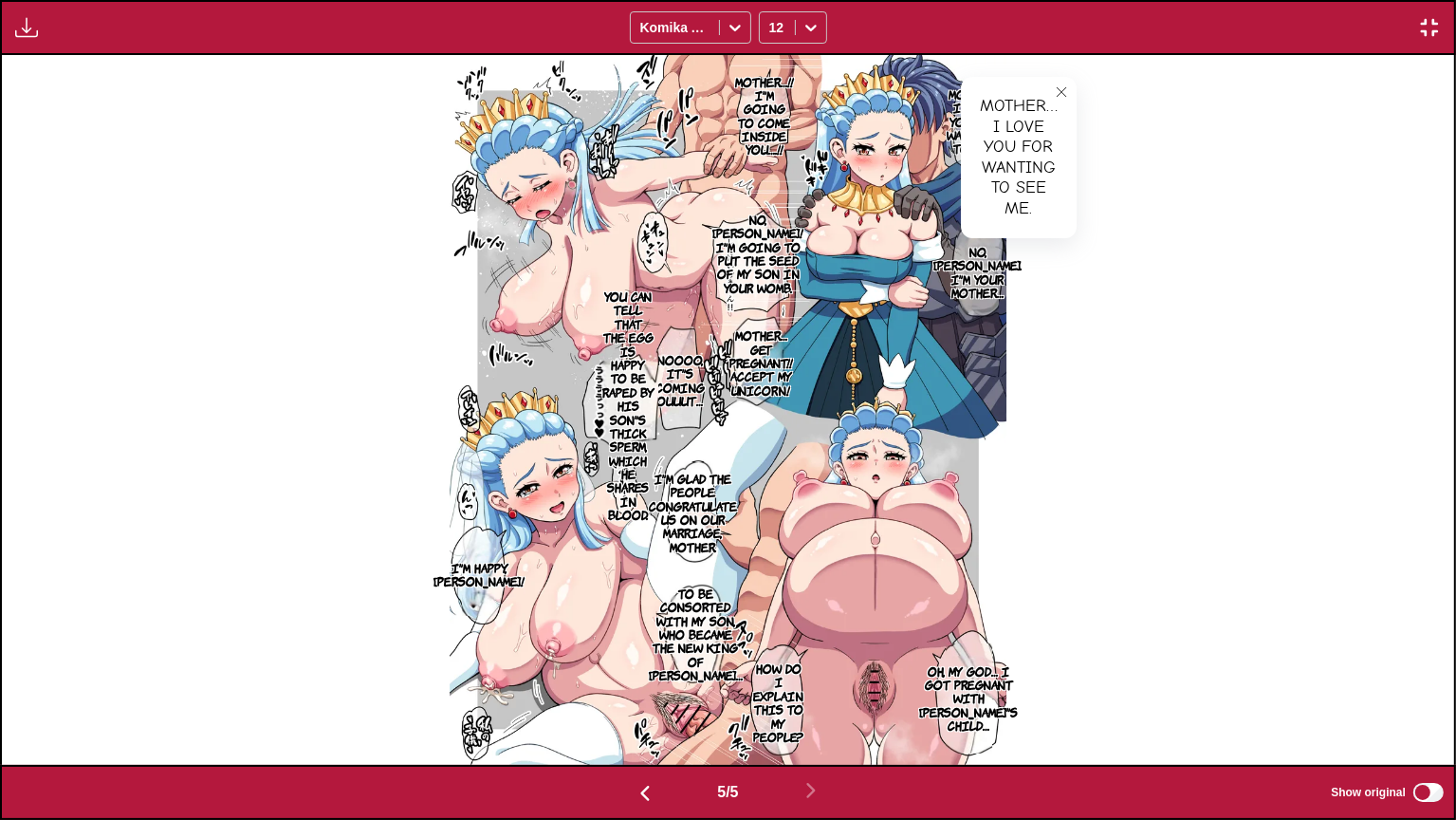 click on "No, alaine. I'm your mother…" at bounding box center [977, 272] 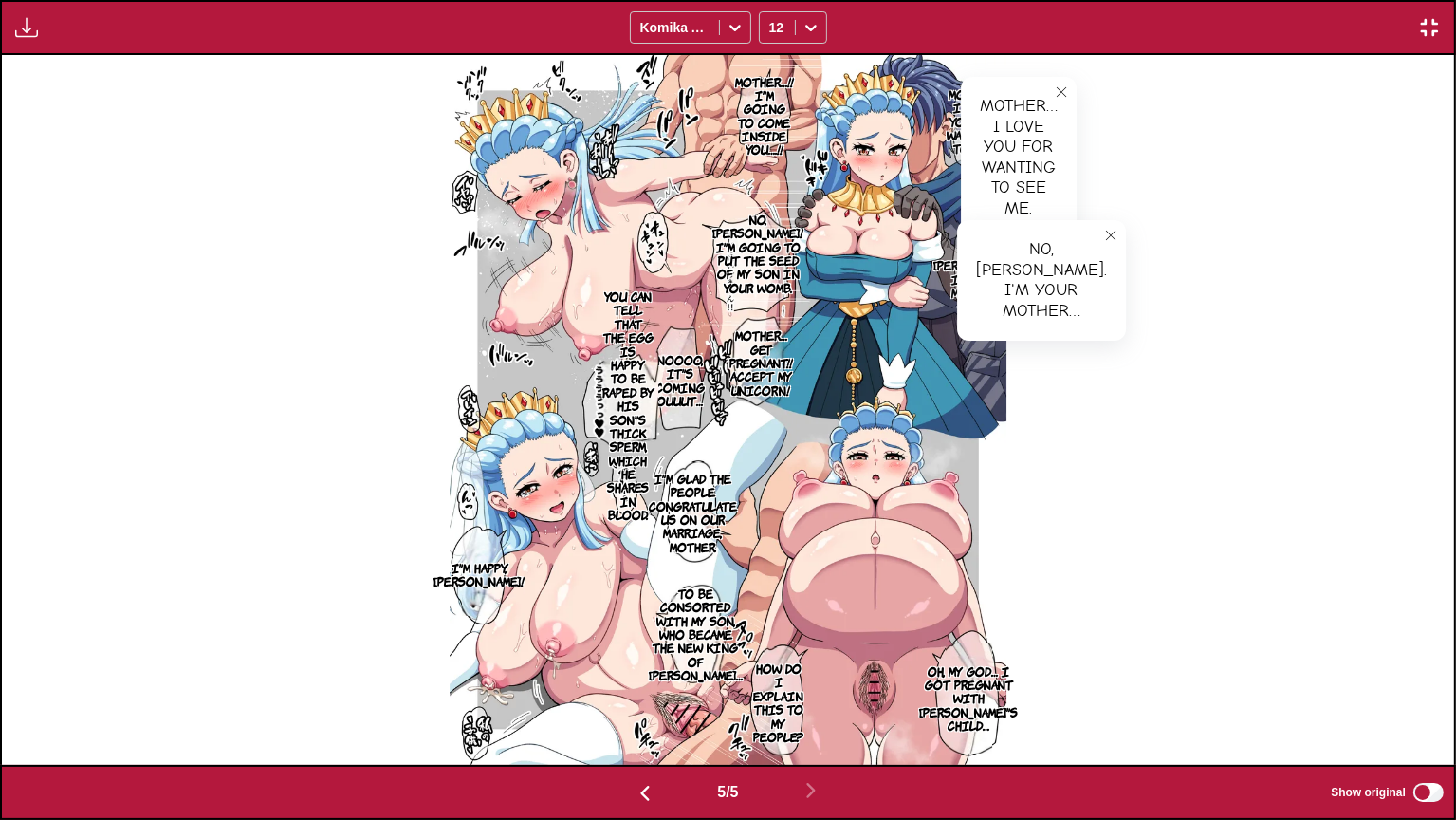 click at bounding box center [1429, 28] 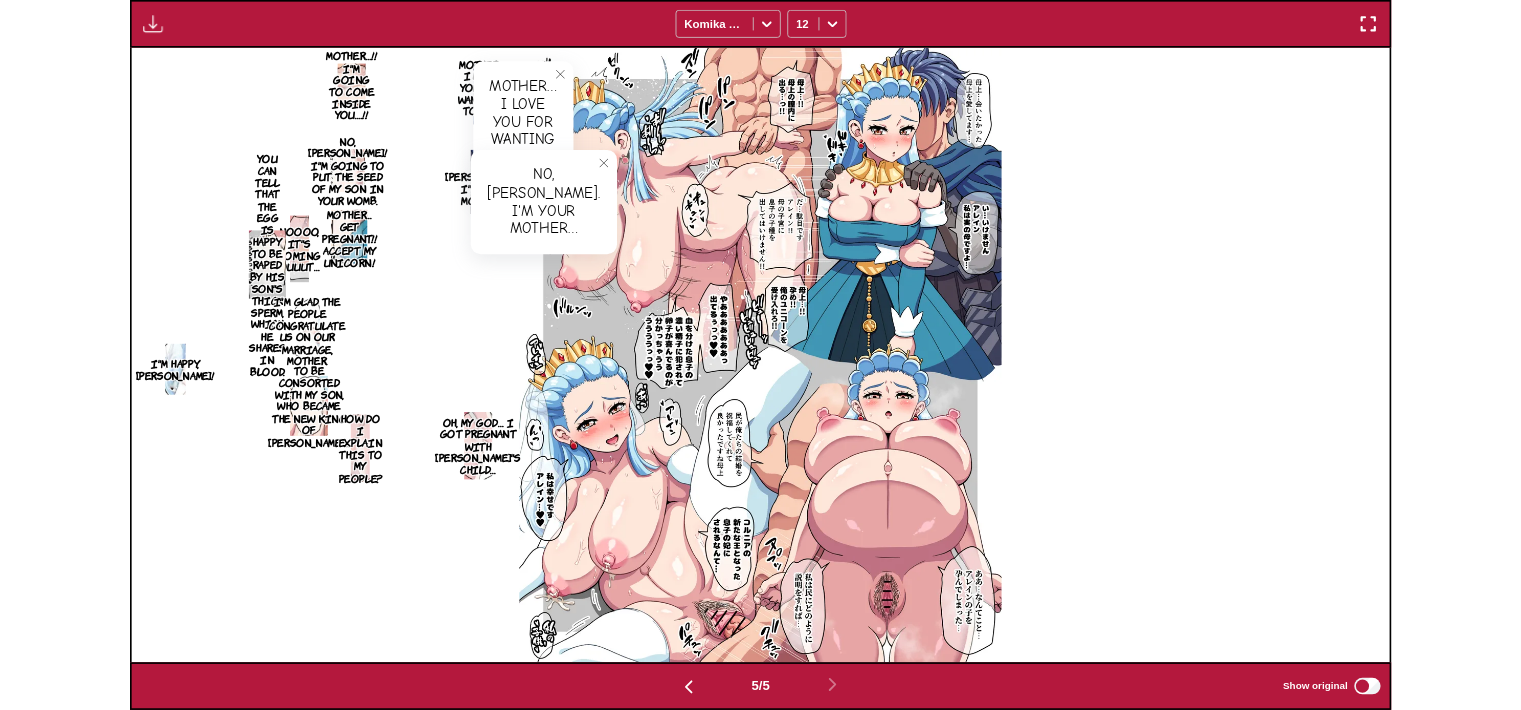 scroll, scrollTop: 521, scrollLeft: 0, axis: vertical 